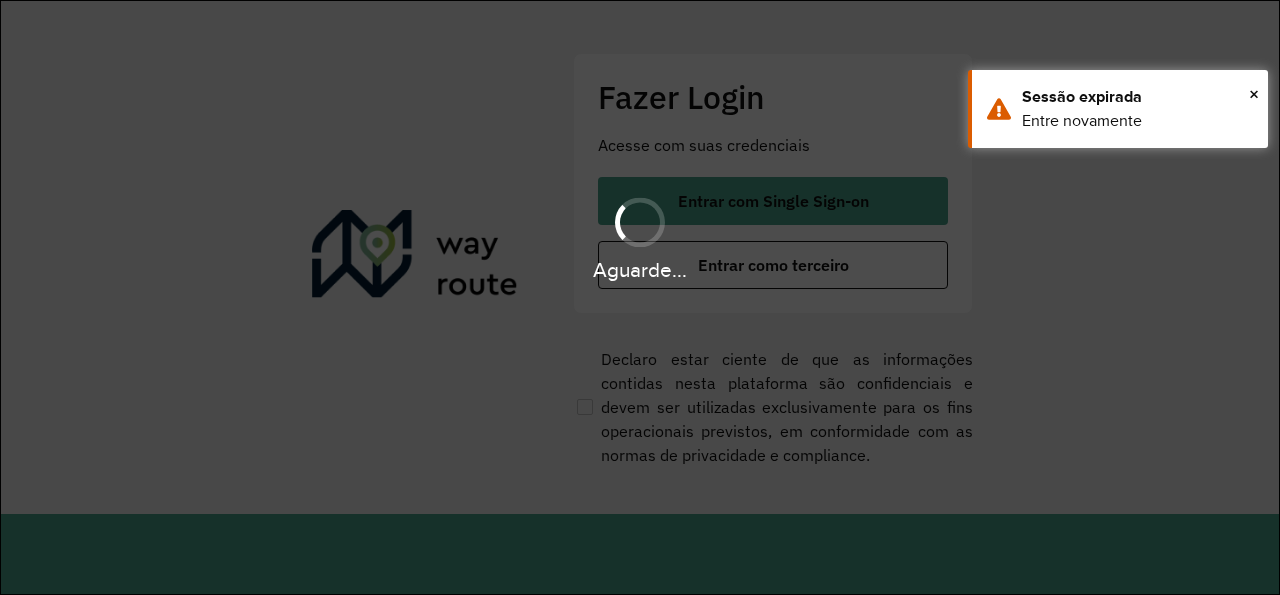 scroll, scrollTop: 0, scrollLeft: 0, axis: both 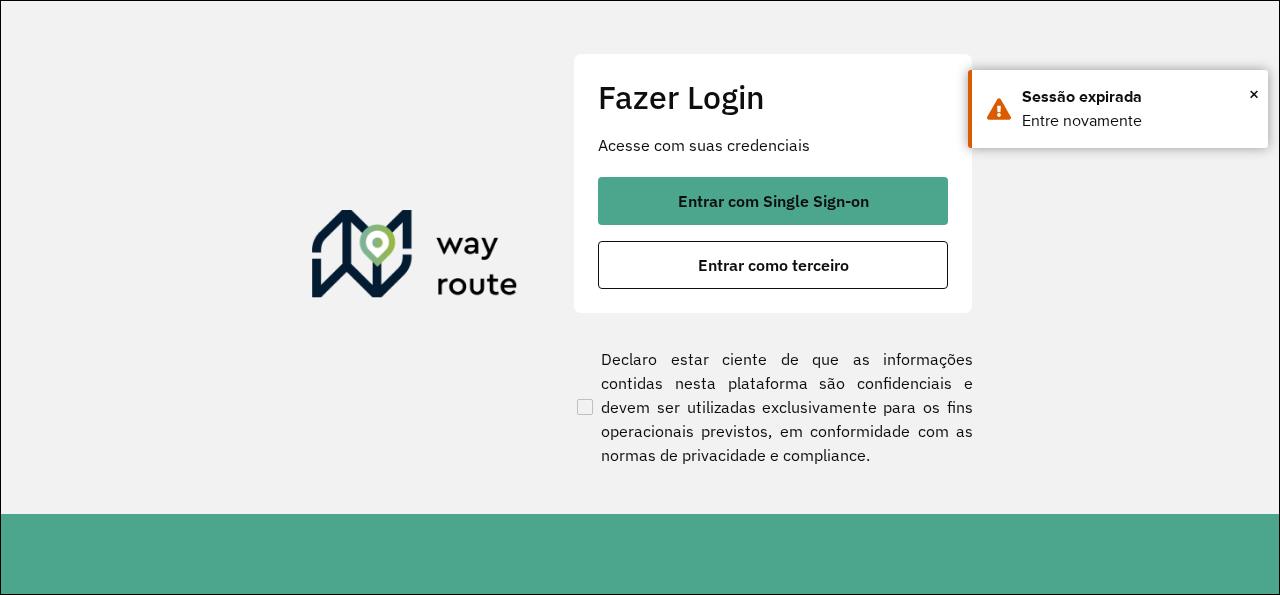 click on "Fazer Login Acesse com suas credenciais    Entrar com Single Sign-on    Entrar como terceiro  Declaro estar ciente de que as informações contidas nesta plataforma são confidenciais e devem ser utilizadas exclusivamente para os fins operacionais previstos, em conformidade com as normas de privacidade e compliance." 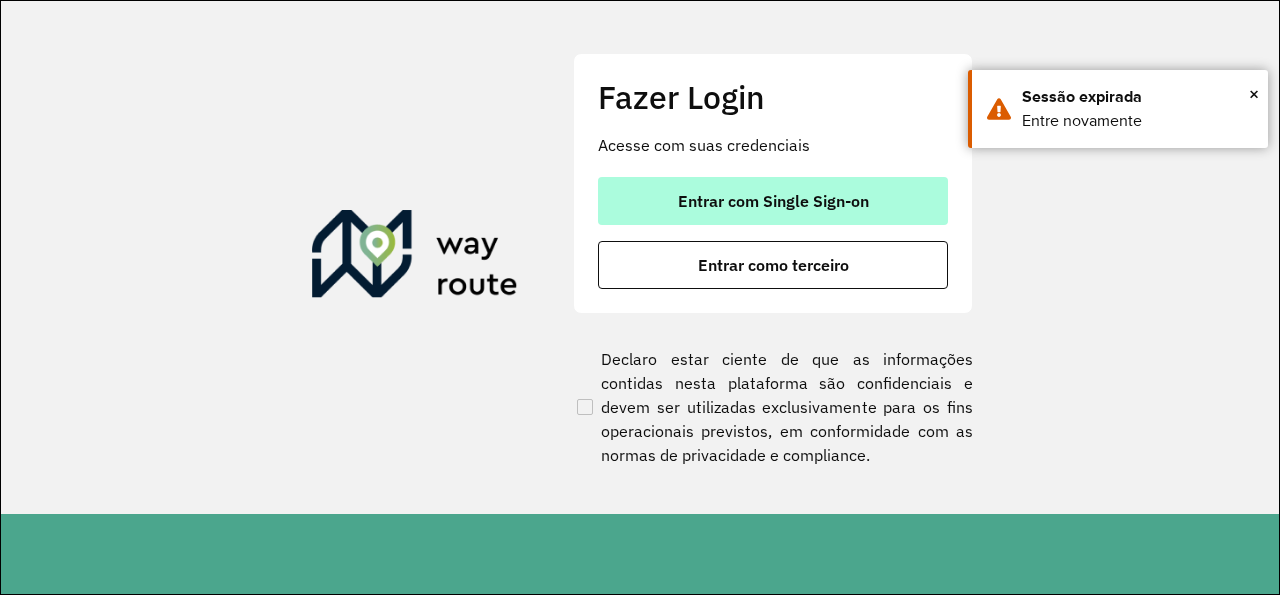 click on "Entrar com Single Sign-on" at bounding box center (773, 201) 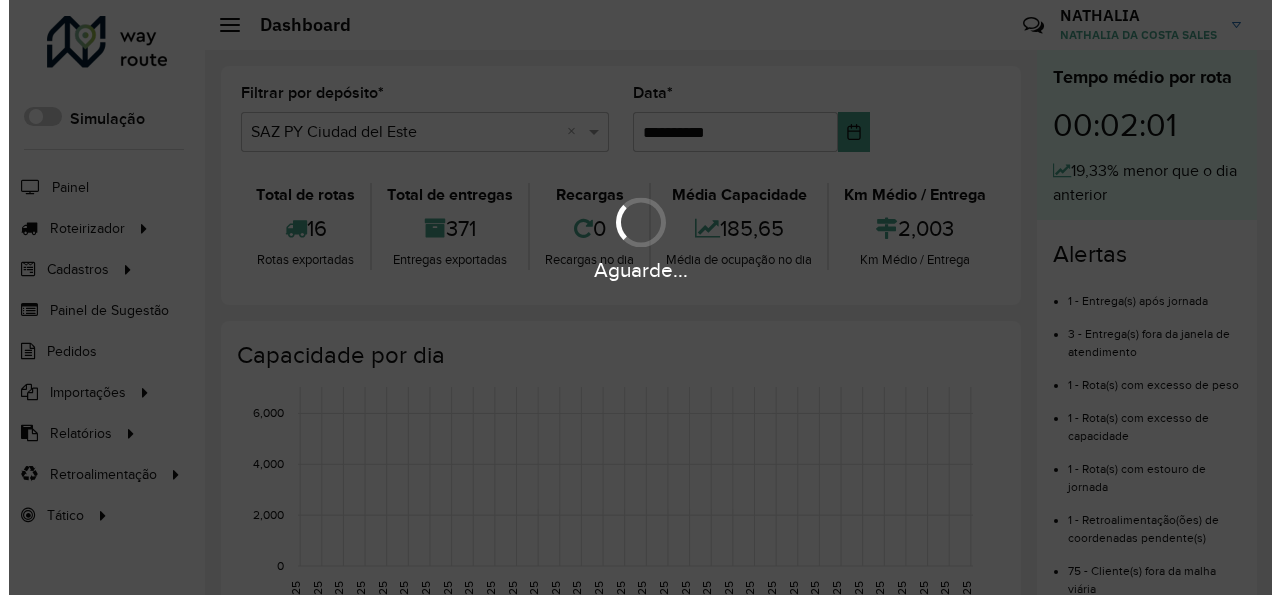 scroll, scrollTop: 0, scrollLeft: 0, axis: both 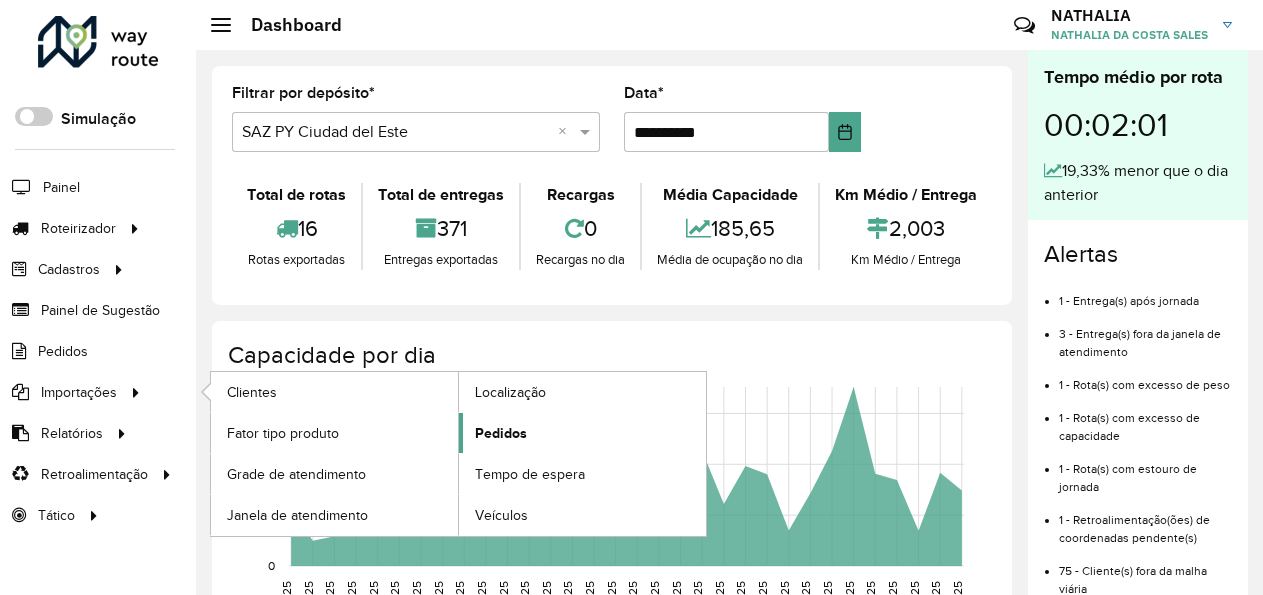 click on "Pedidos" 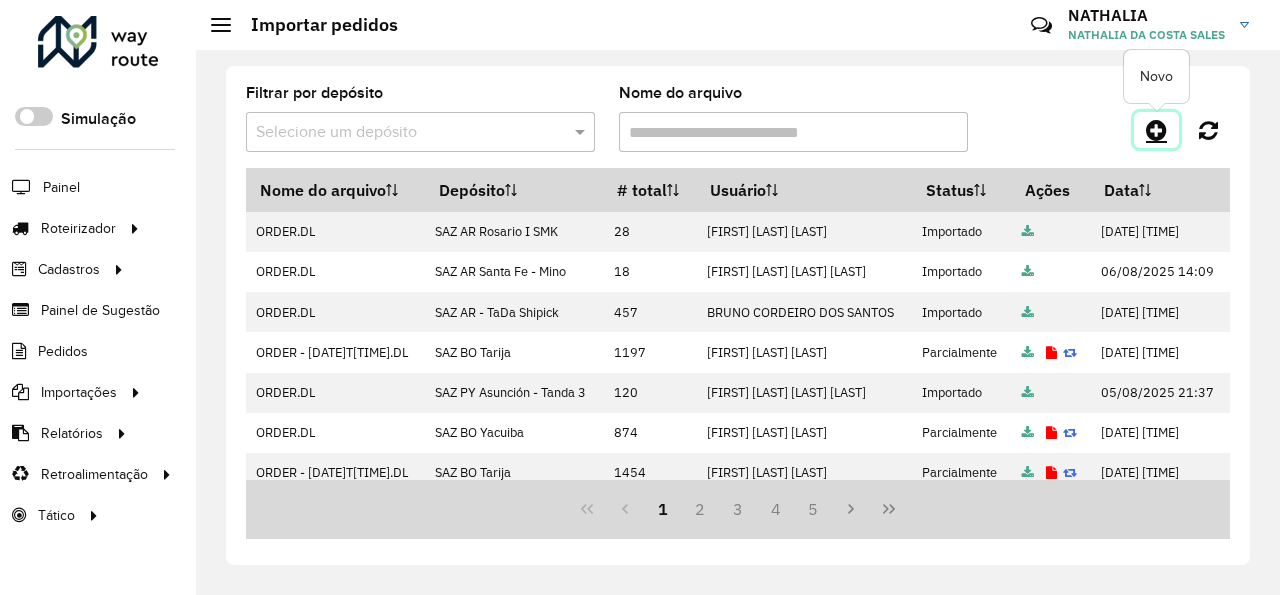 click 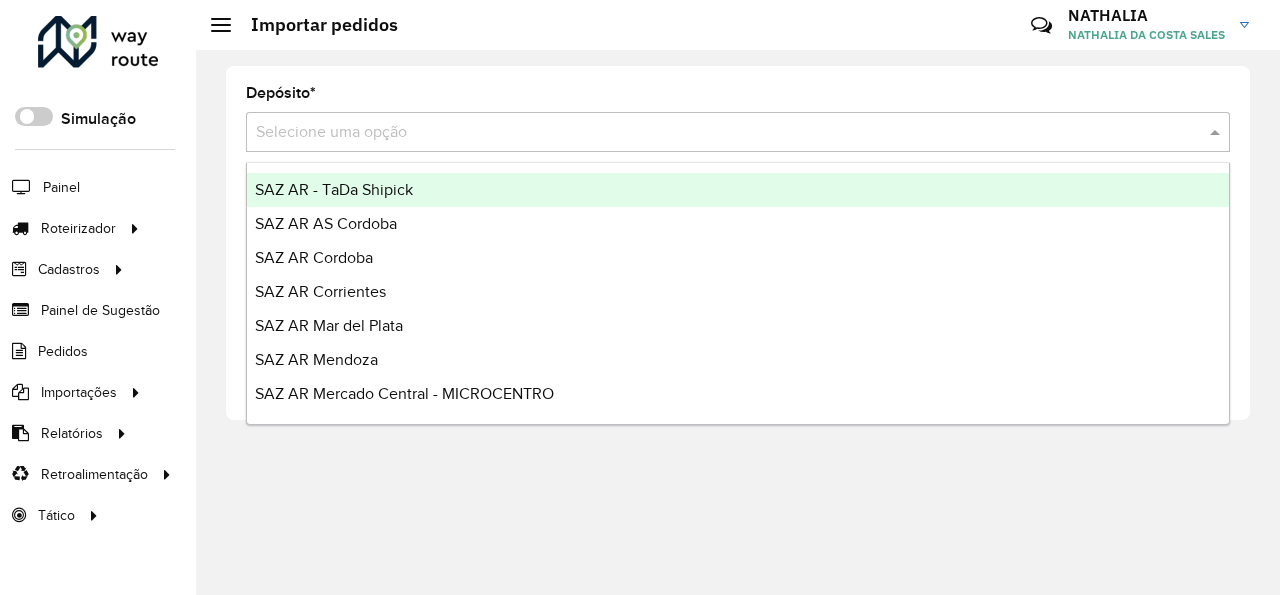 click at bounding box center [718, 133] 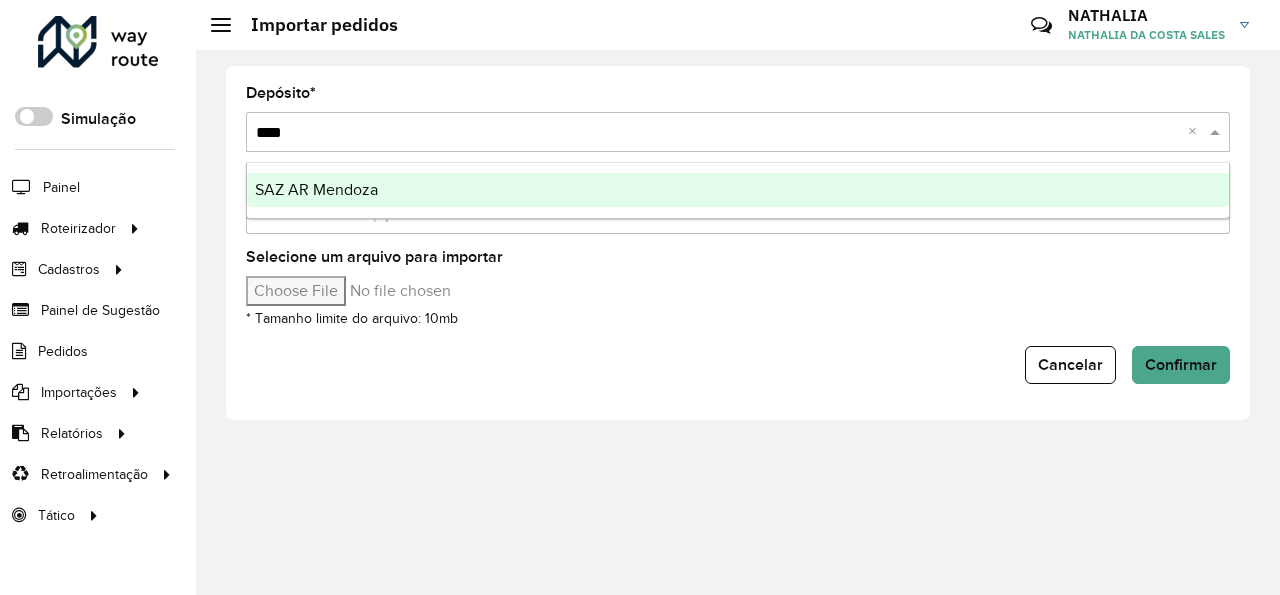 type on "*****" 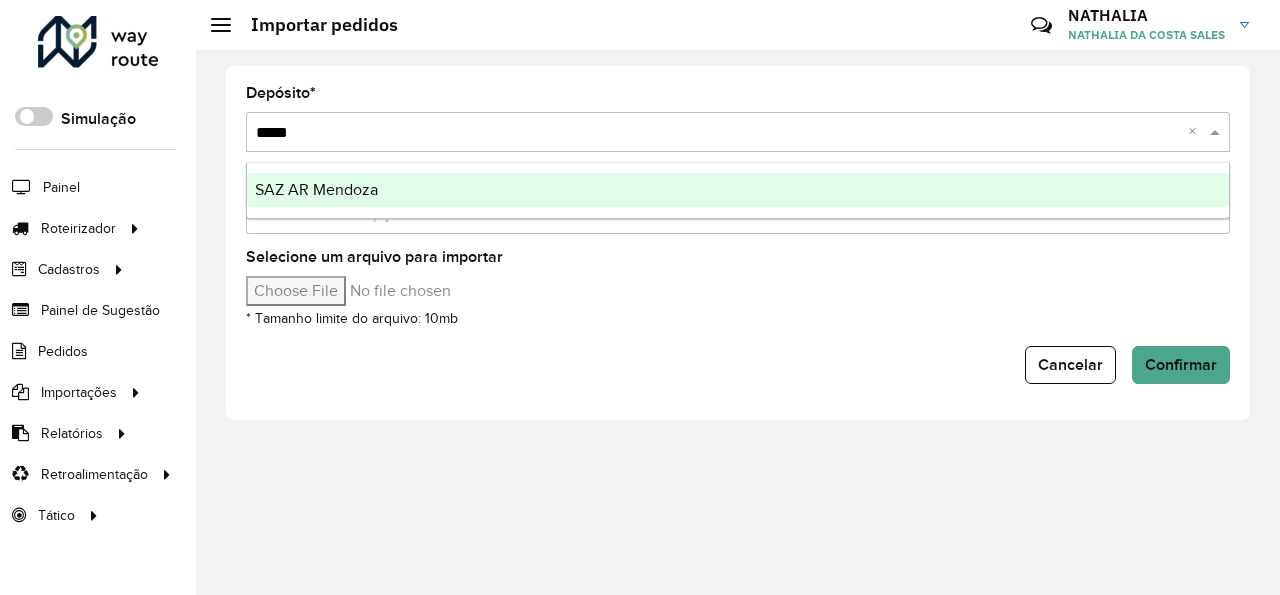 click on "SAZ AR Mendoza" at bounding box center [738, 190] 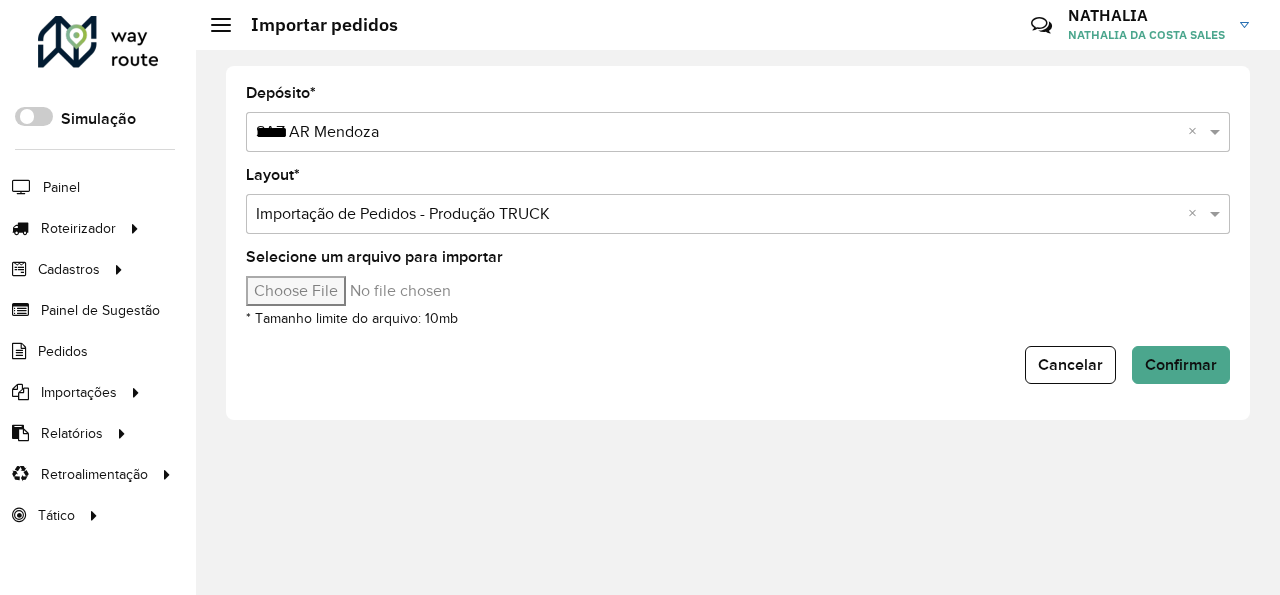 click on "Selecione um arquivo para importar" at bounding box center [416, 291] 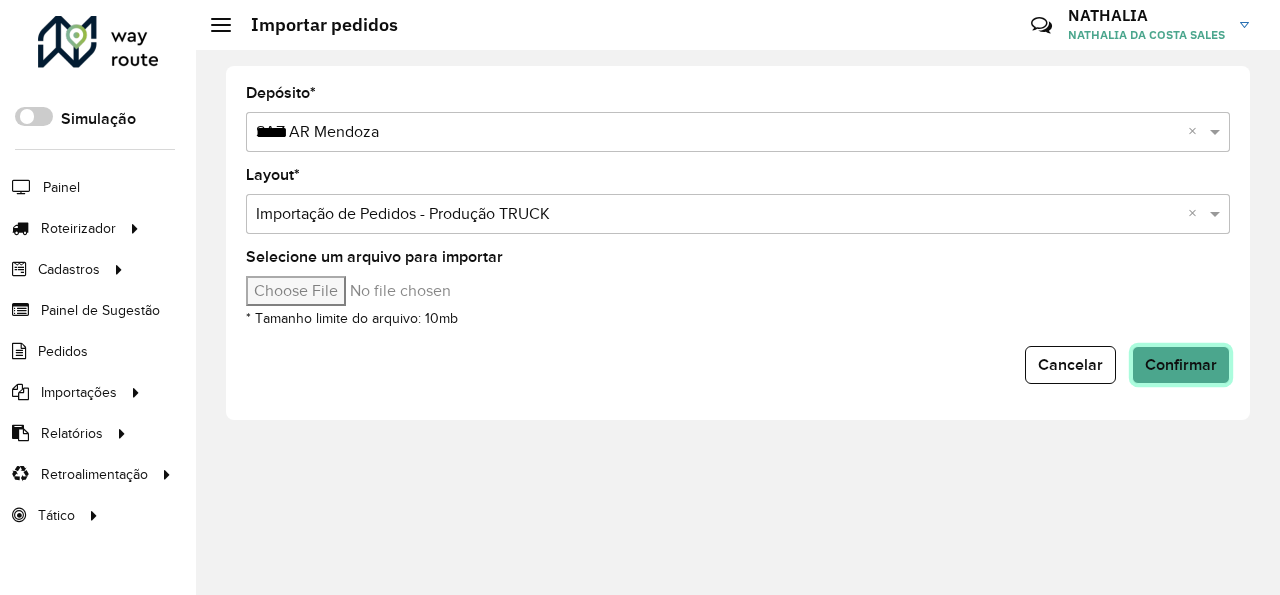 click on "Confirmar" 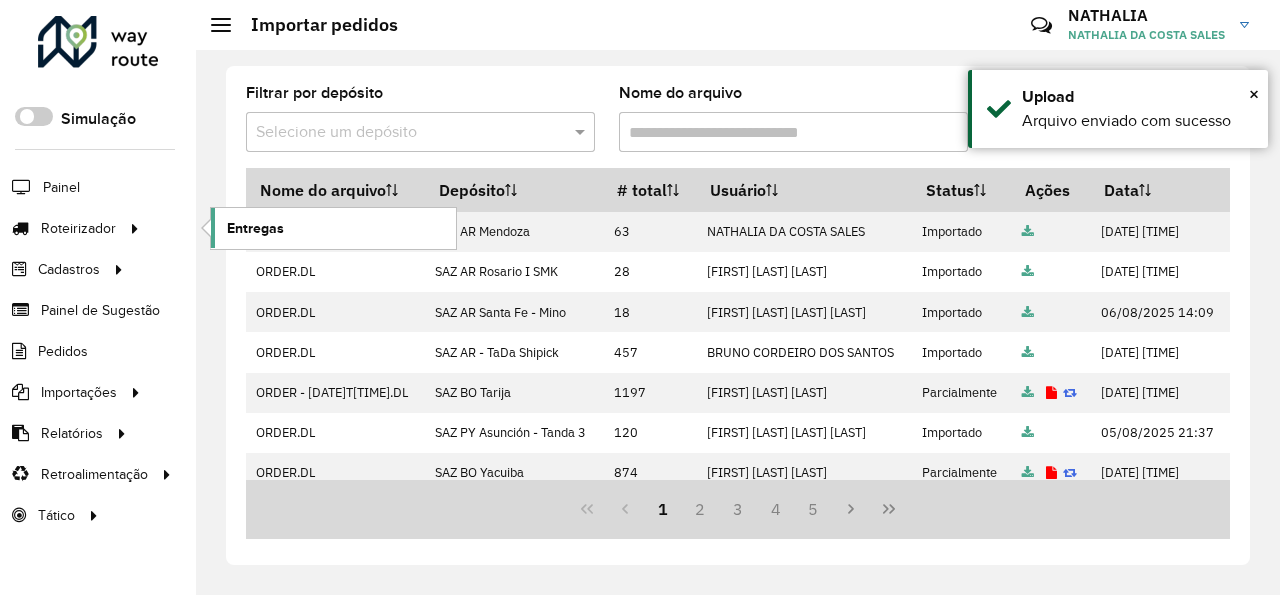 click on "Entregas" 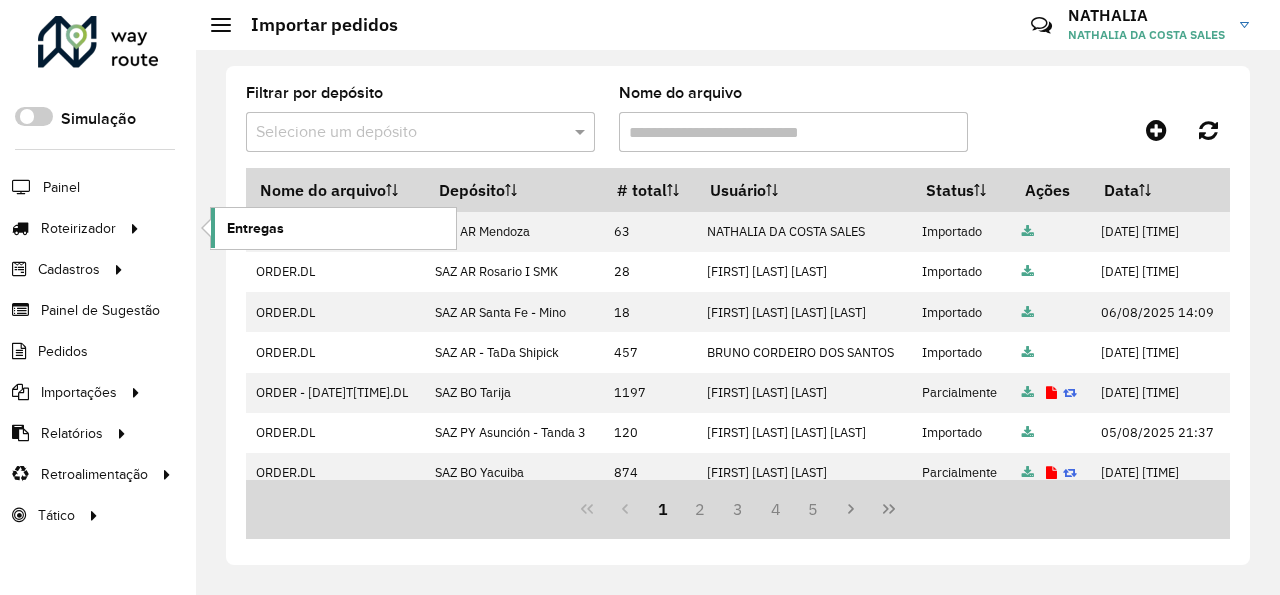 click on "Entregas" 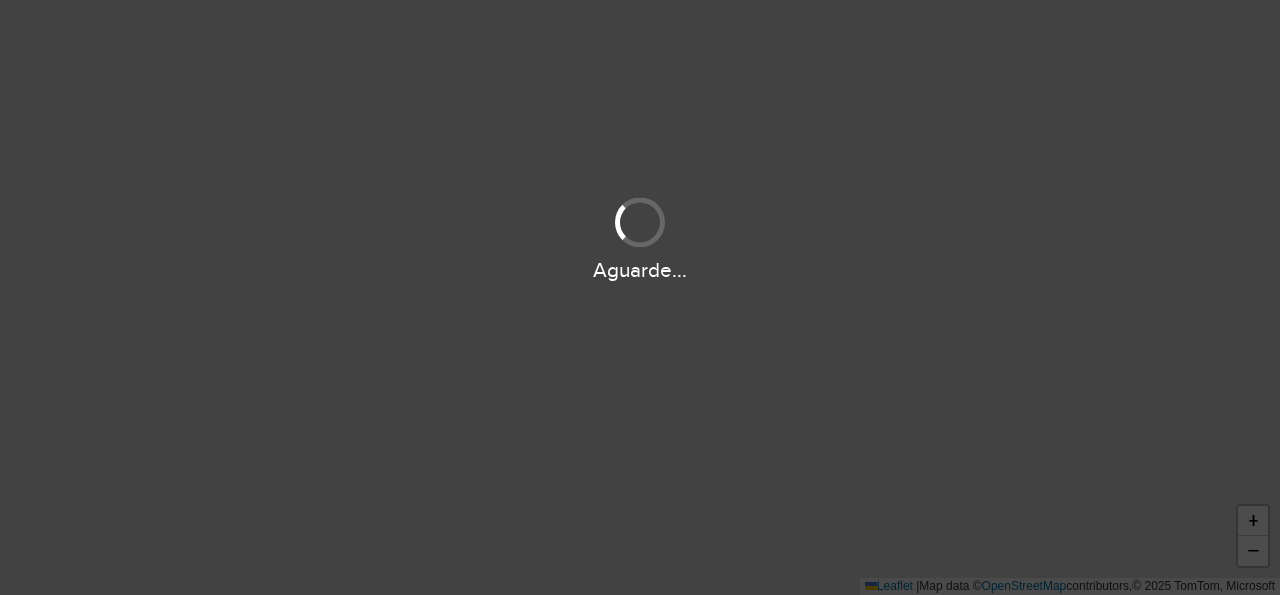 scroll, scrollTop: 0, scrollLeft: 0, axis: both 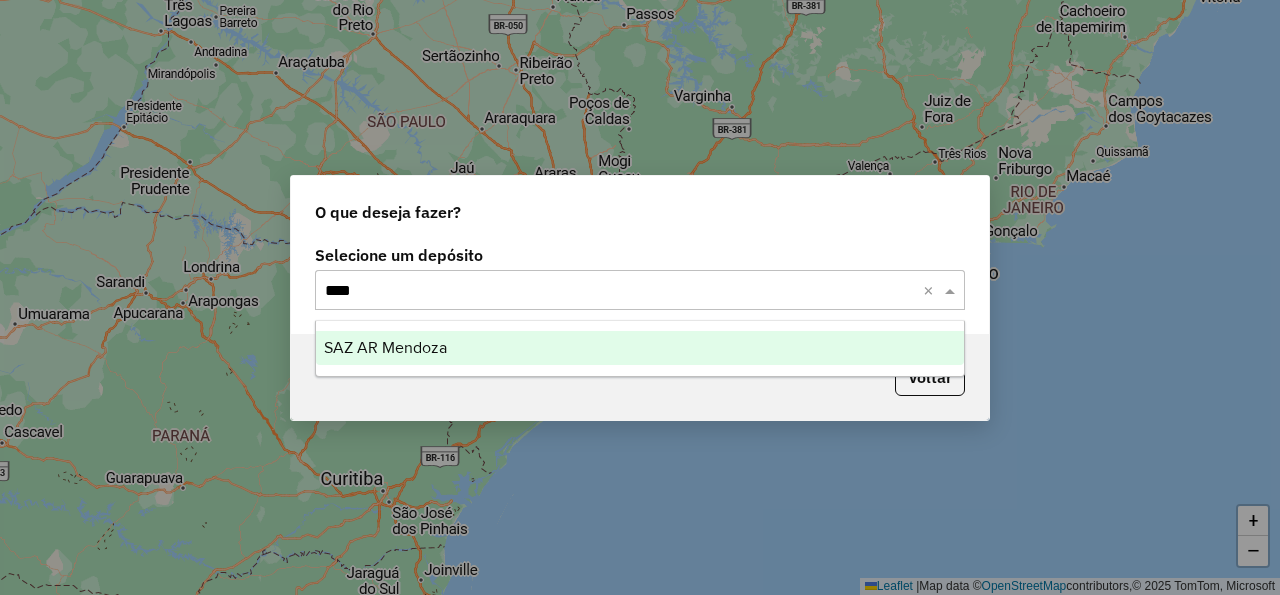 type on "*****" 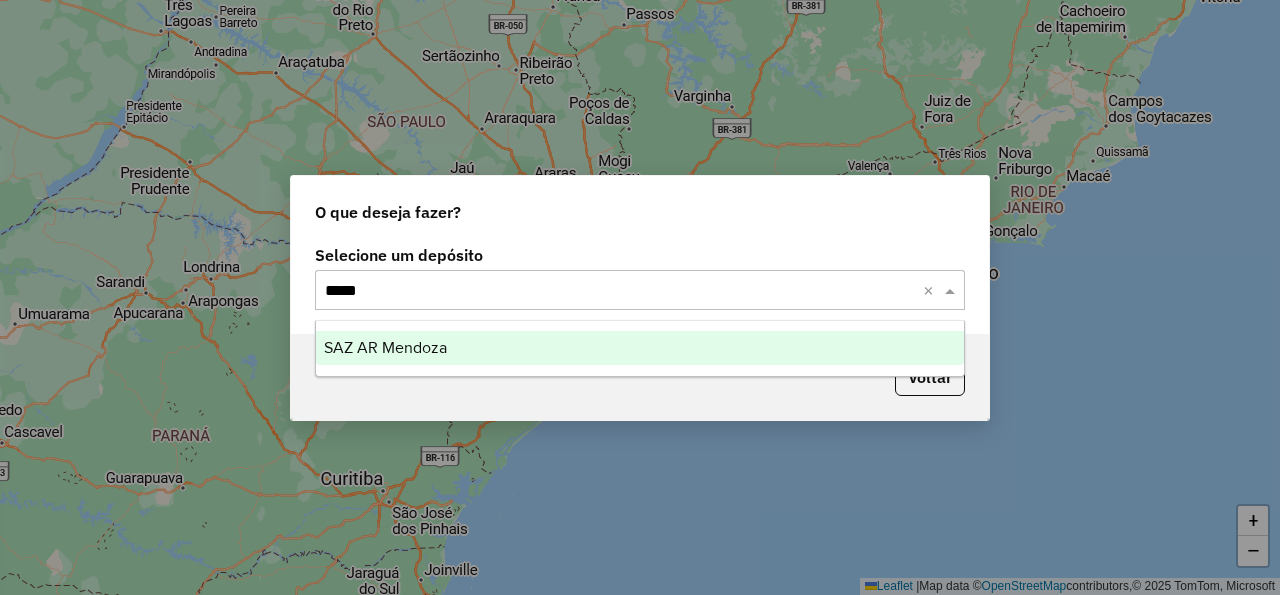 click on "SAZ AR Mendoza" at bounding box center (385, 347) 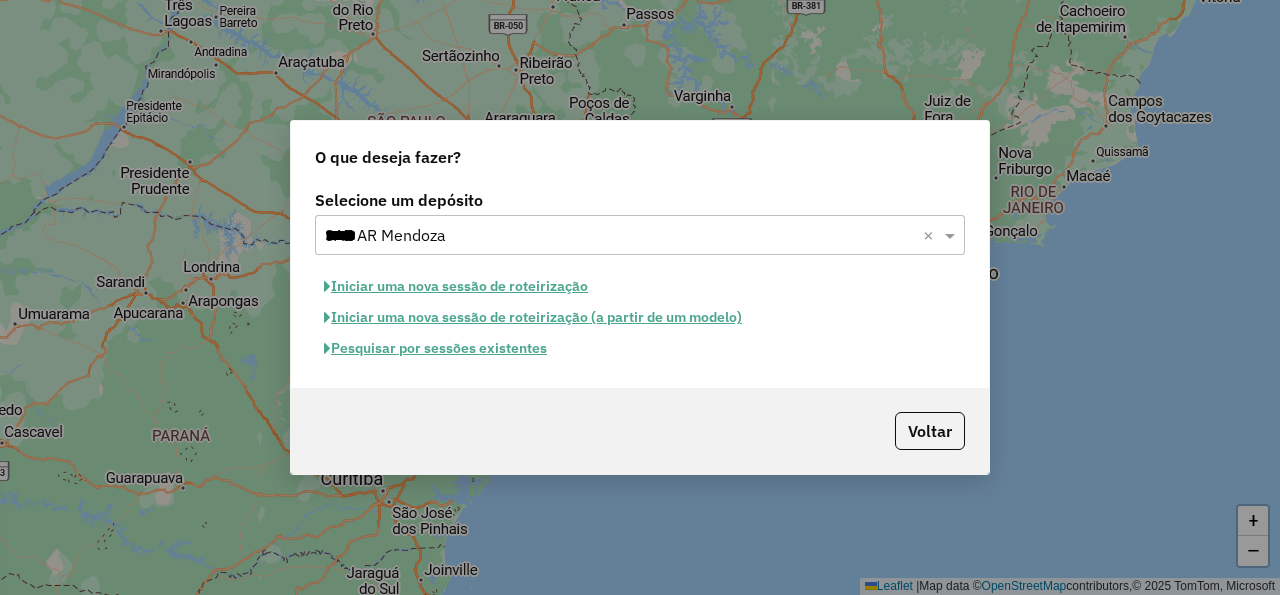 type 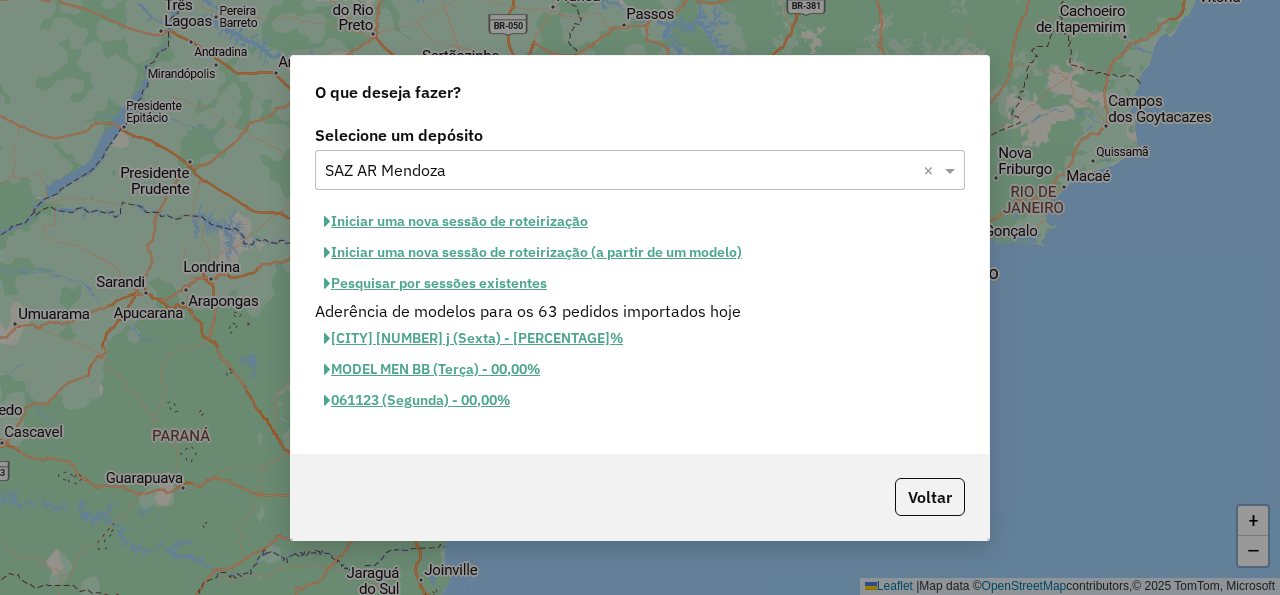 click on "Iniciar uma nova sessão de roteirização" 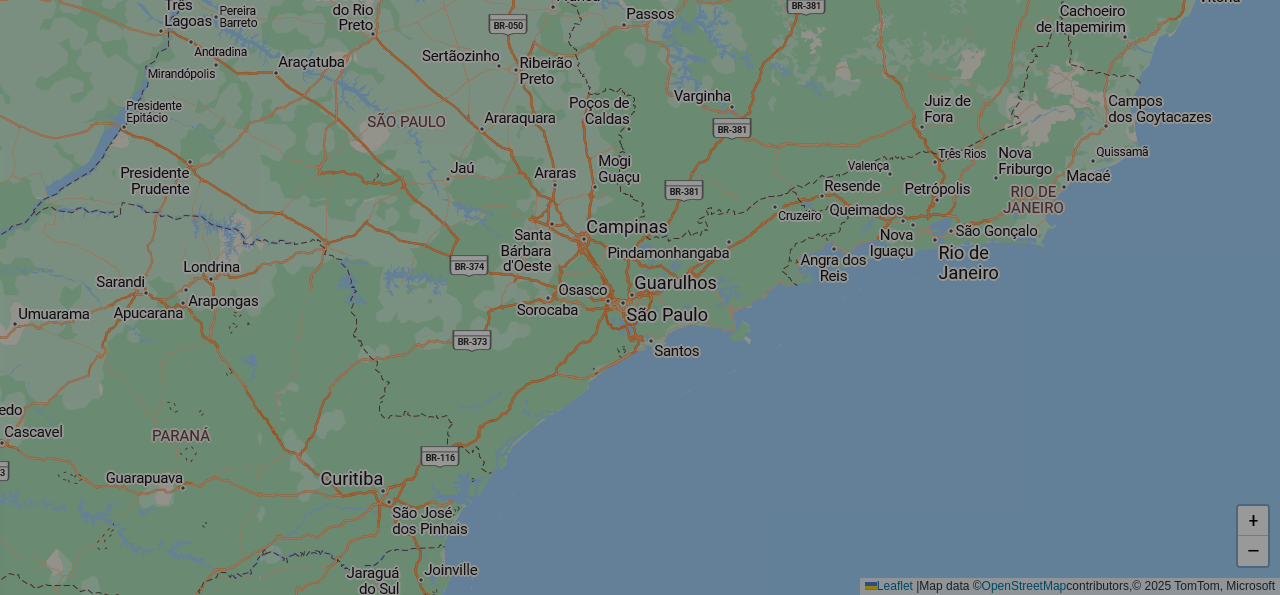 select on "*" 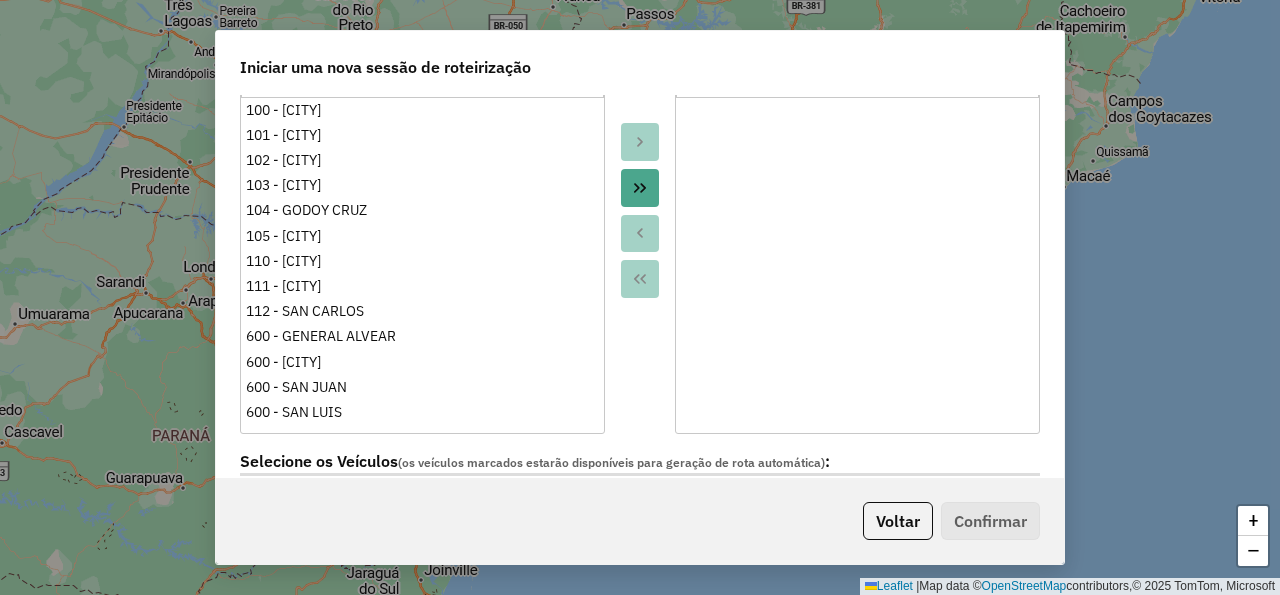 scroll, scrollTop: 480, scrollLeft: 0, axis: vertical 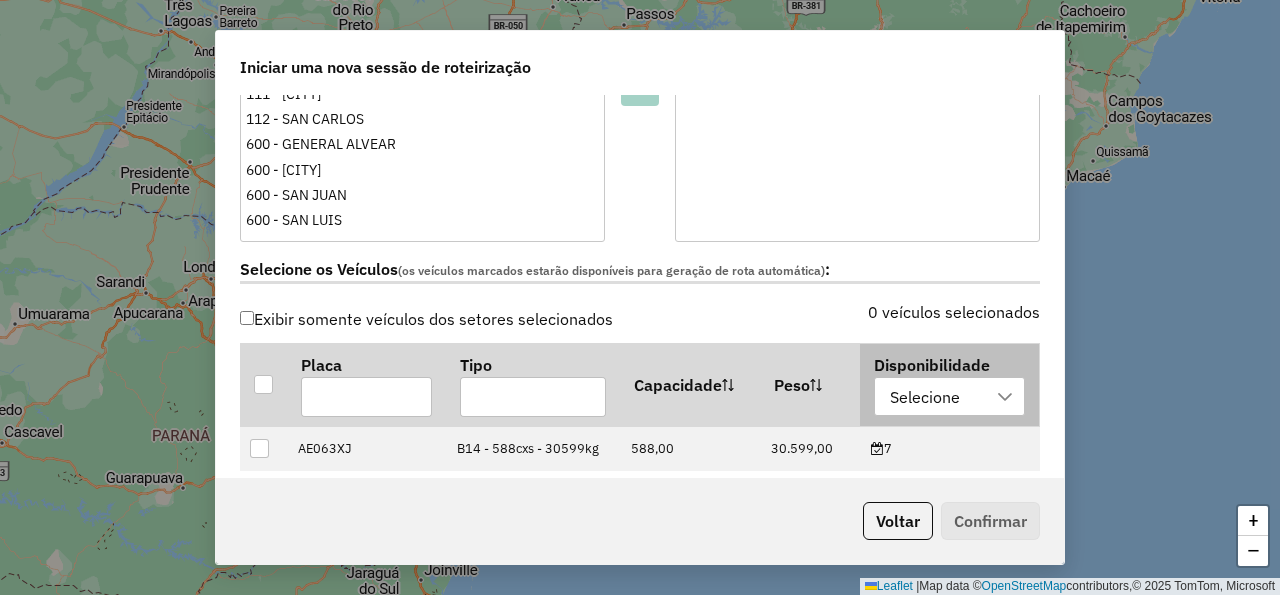 click on "Selecione" at bounding box center [925, 397] 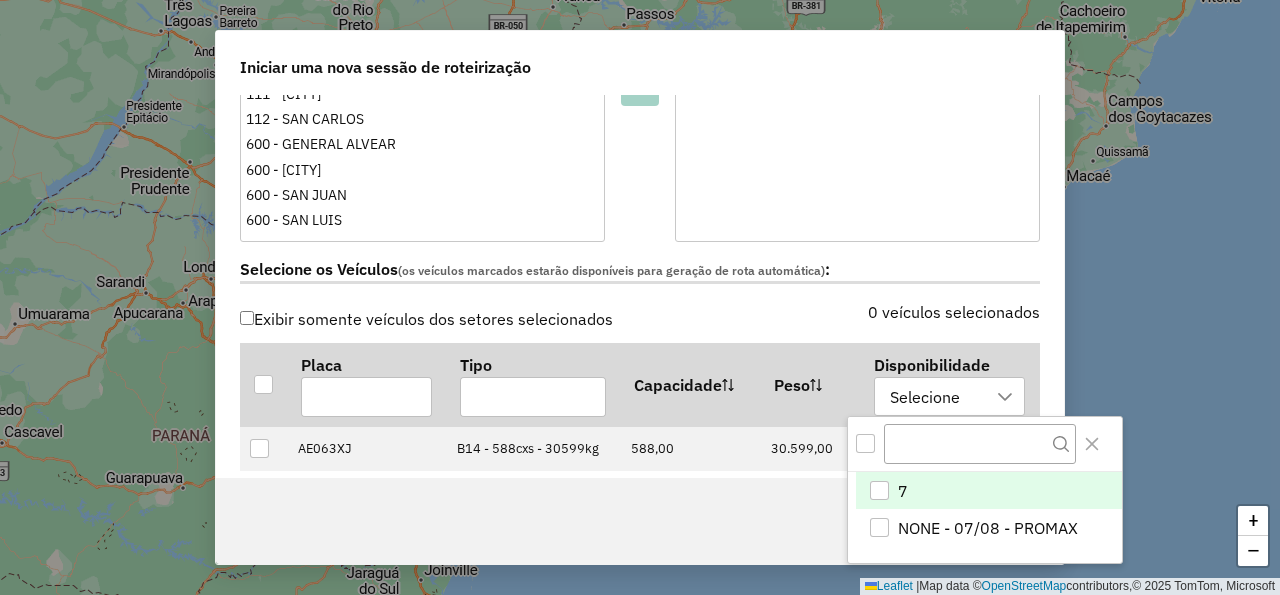 click at bounding box center (879, 490) 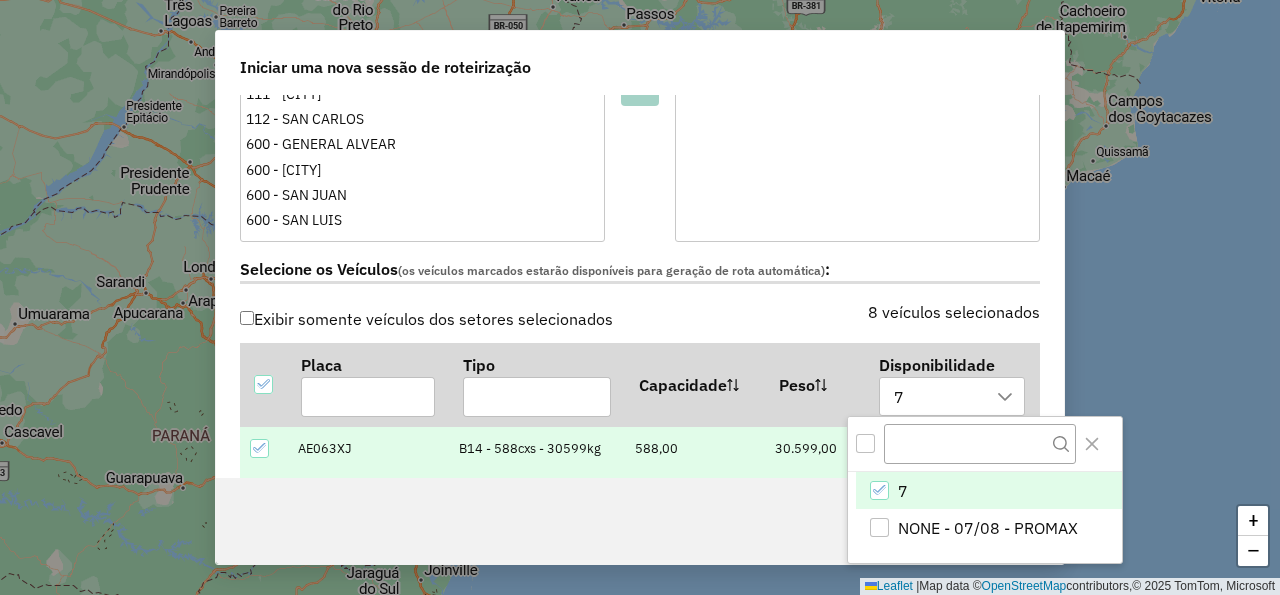 click on "(os veículos marcados estarão disponíveis para geração de rota automática)" 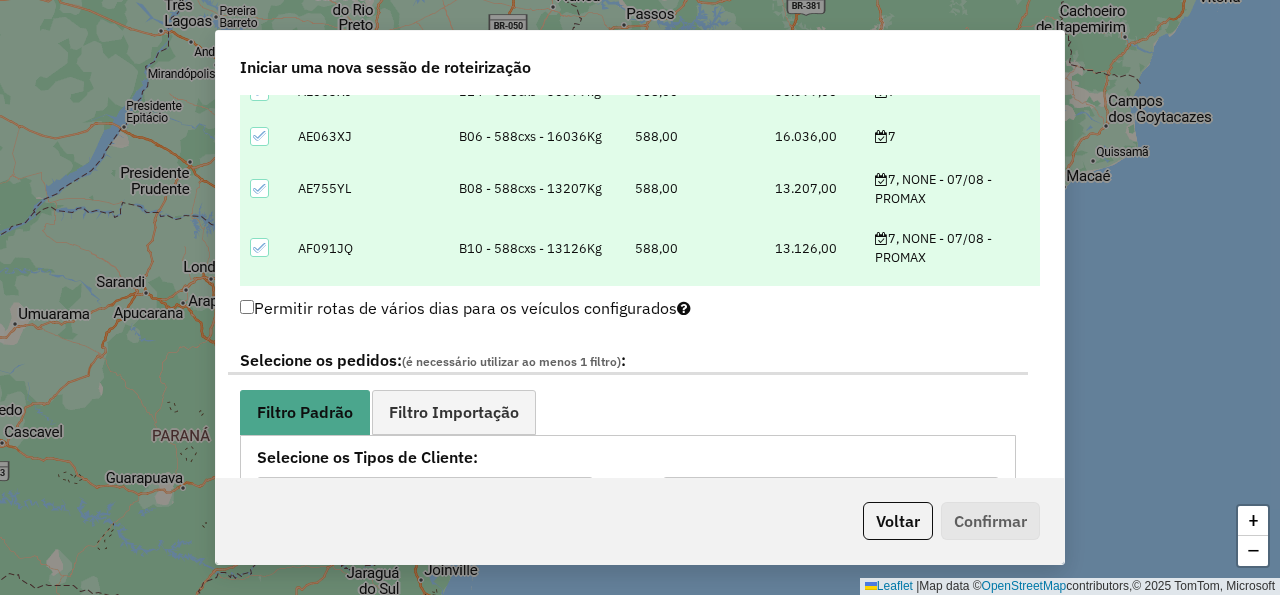 scroll, scrollTop: 840, scrollLeft: 0, axis: vertical 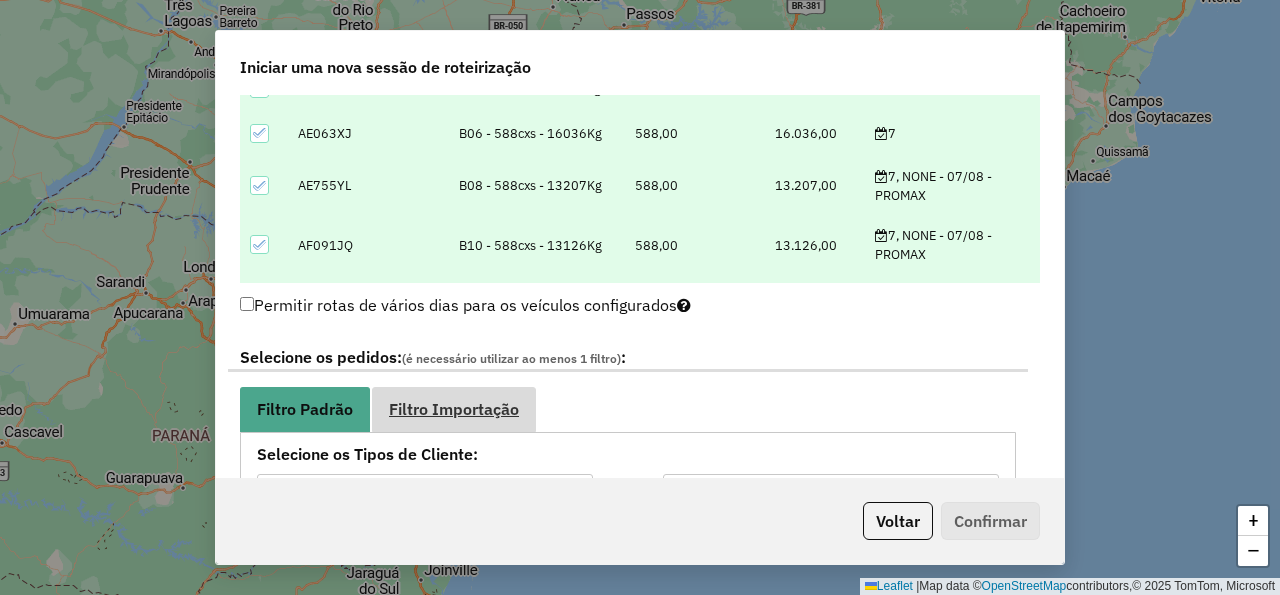 click on "Filtro Importação" at bounding box center (454, 409) 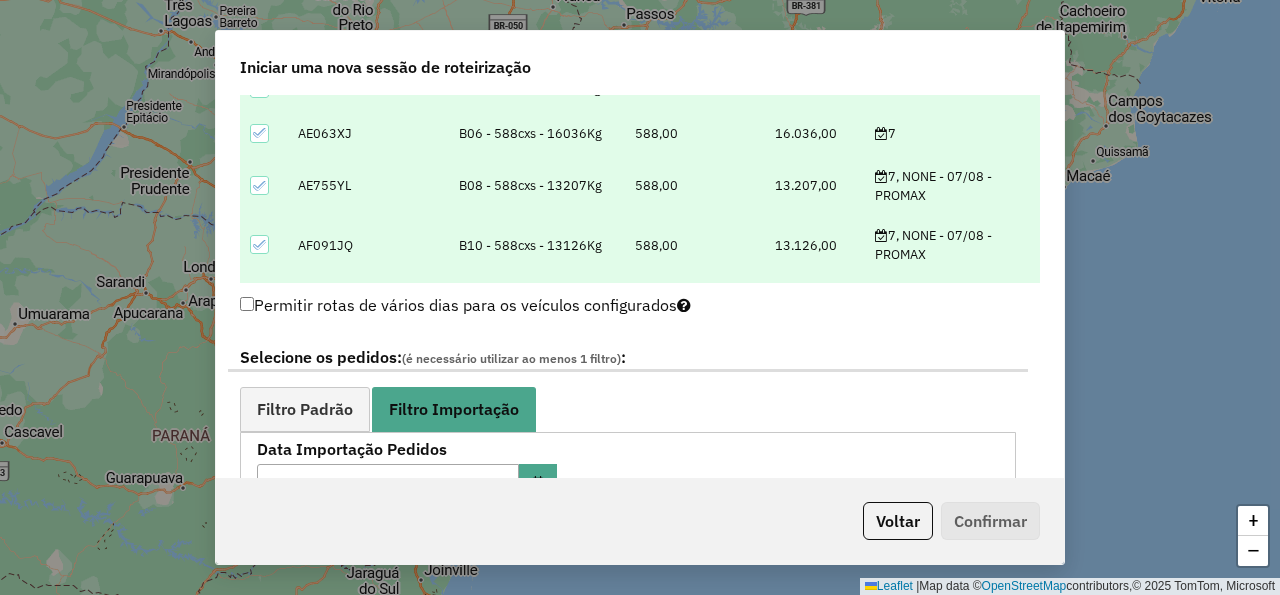 scroll, scrollTop: 1080, scrollLeft: 0, axis: vertical 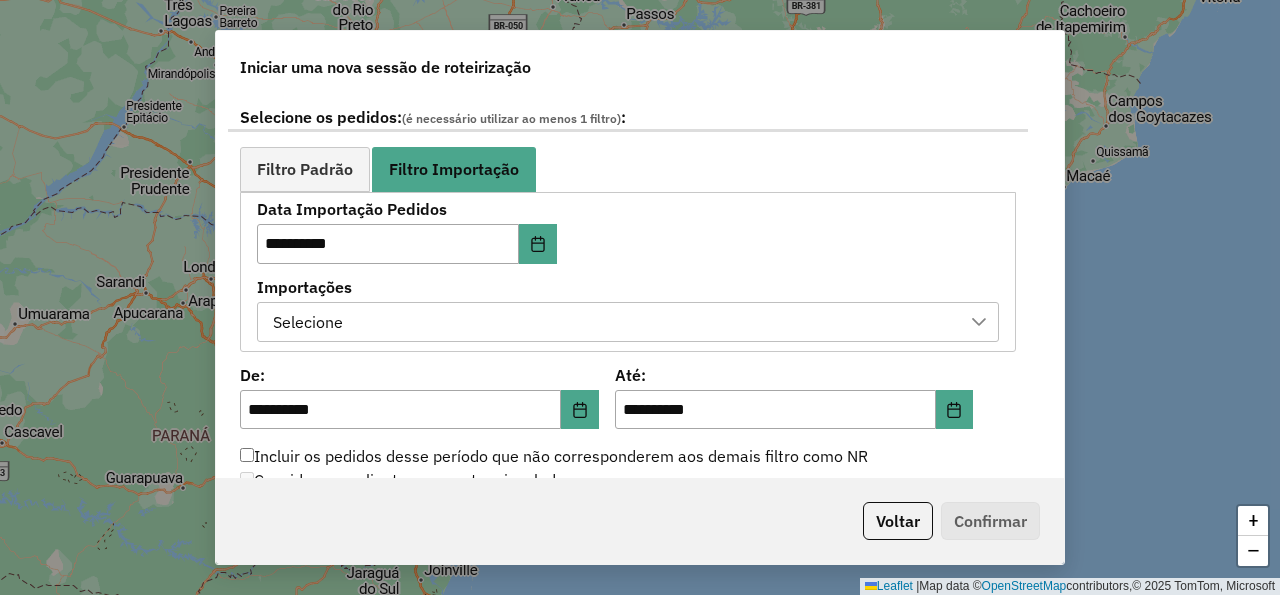click on "Selecione" at bounding box center [613, 322] 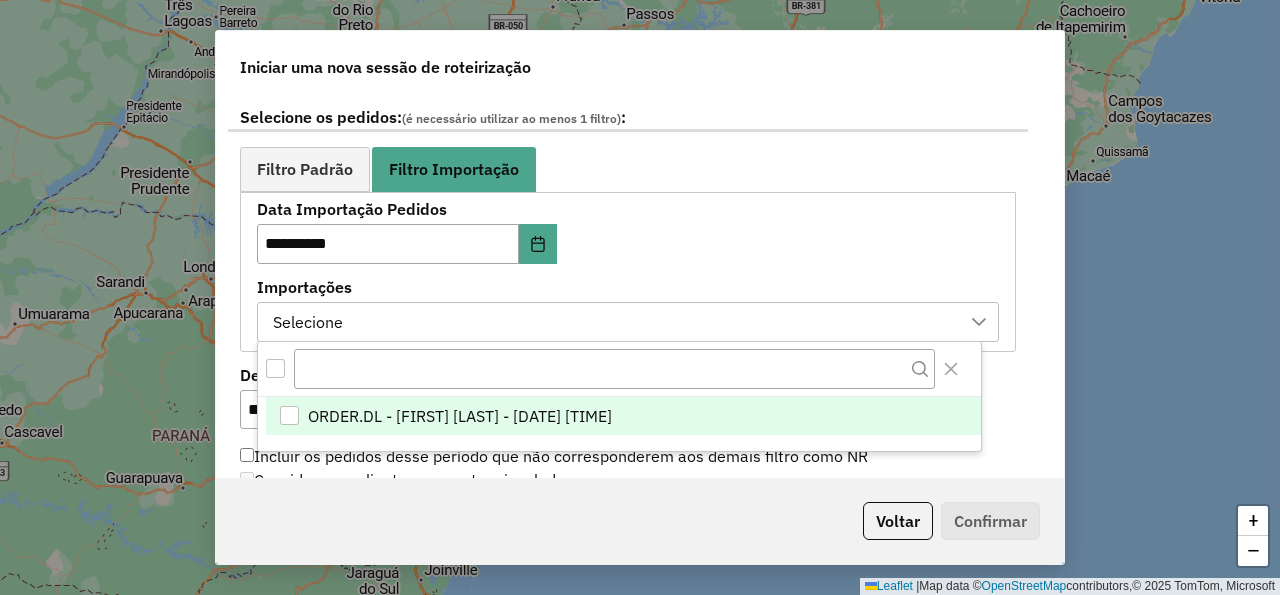 click on "ORDER.DL - NATHALIA DA COSTA SALES - 06/08/2025 15:14" at bounding box center [460, 416] 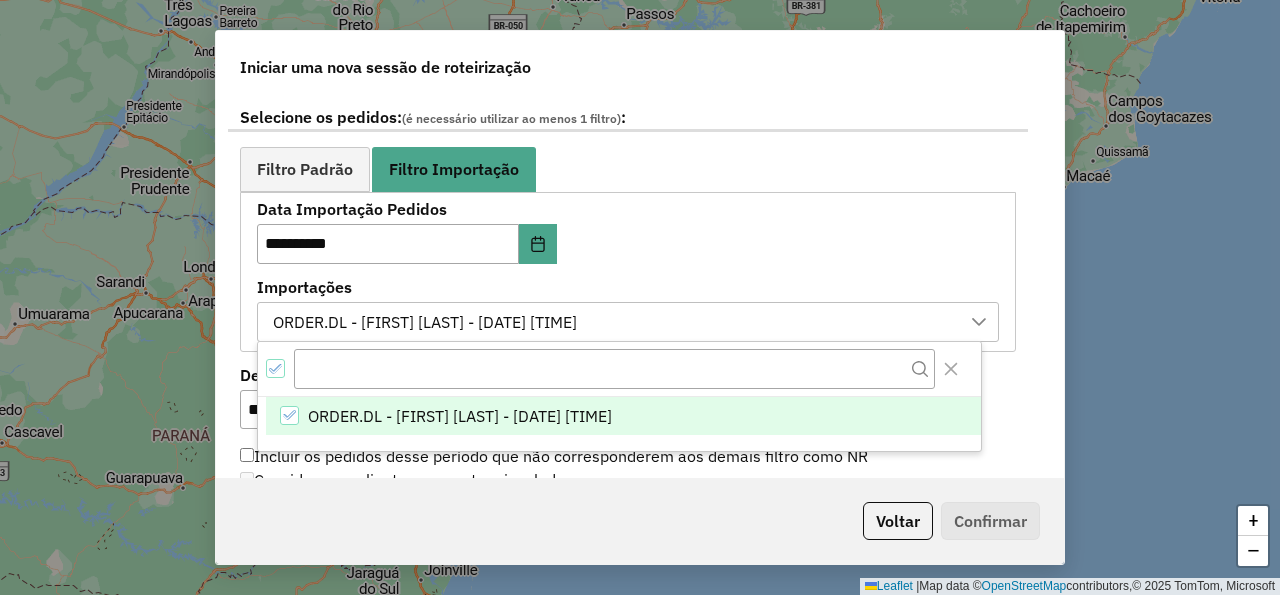 click on "**********" at bounding box center [628, 271] 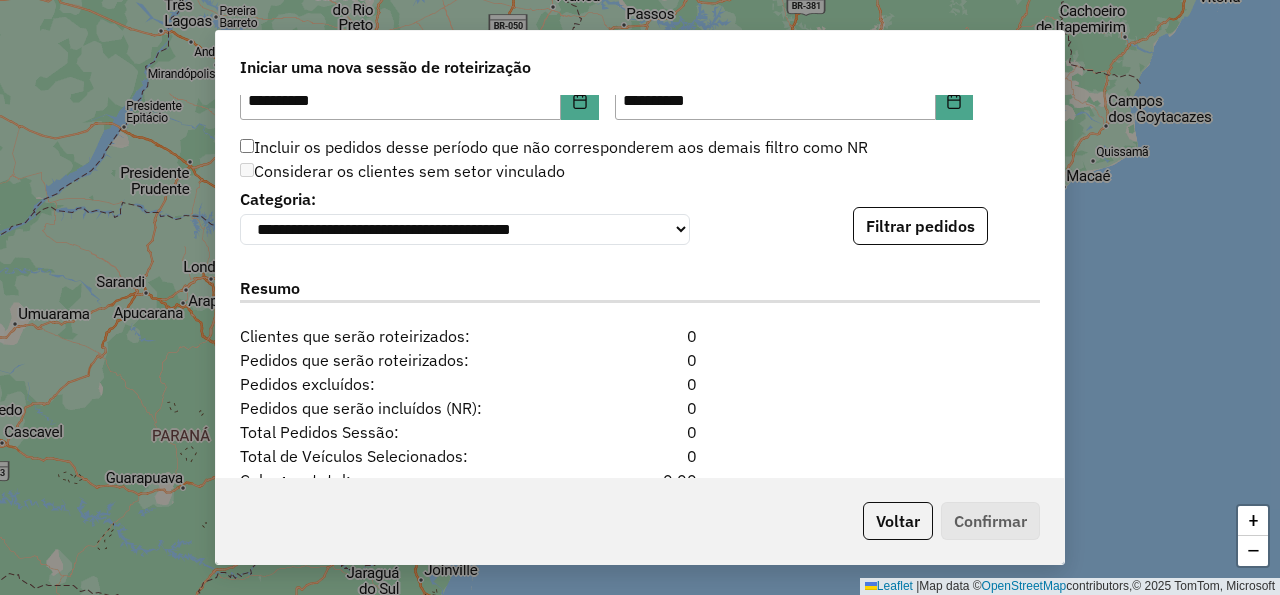 scroll, scrollTop: 1440, scrollLeft: 0, axis: vertical 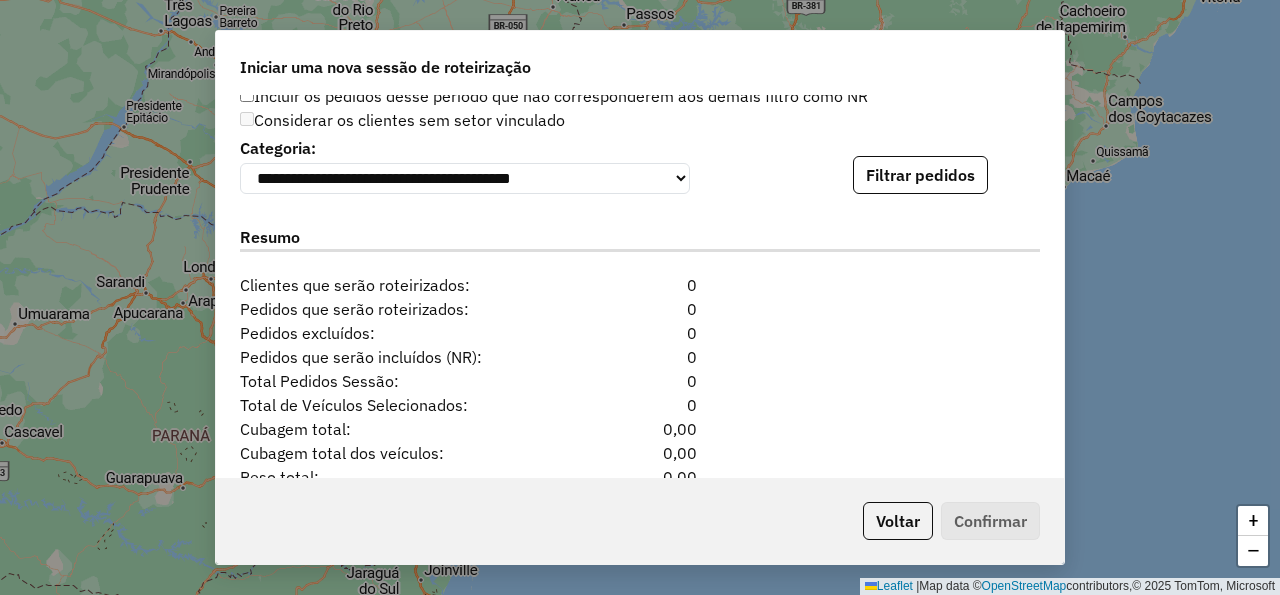 click on "**********" 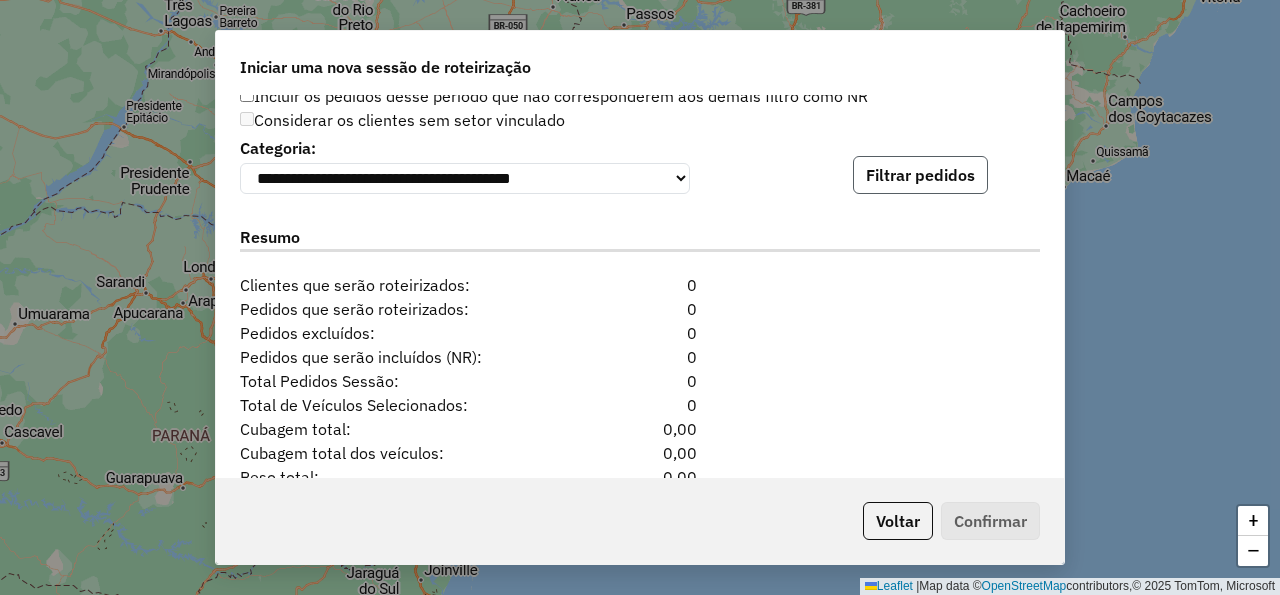 click on "Filtrar pedidos" 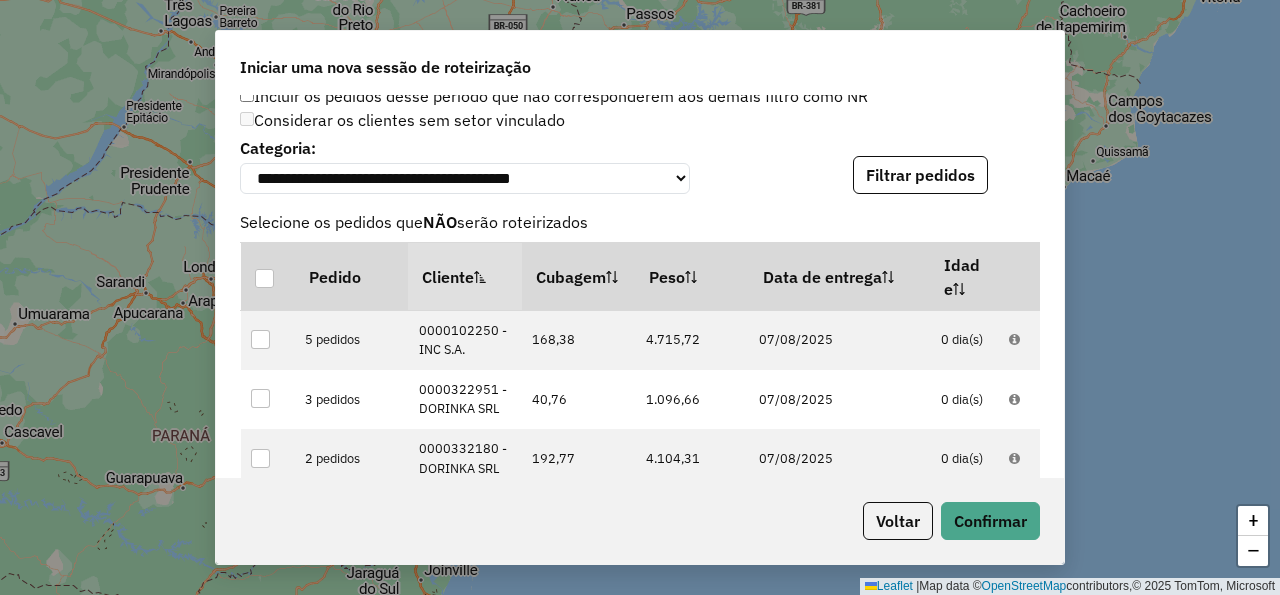 scroll, scrollTop: 2022, scrollLeft: 0, axis: vertical 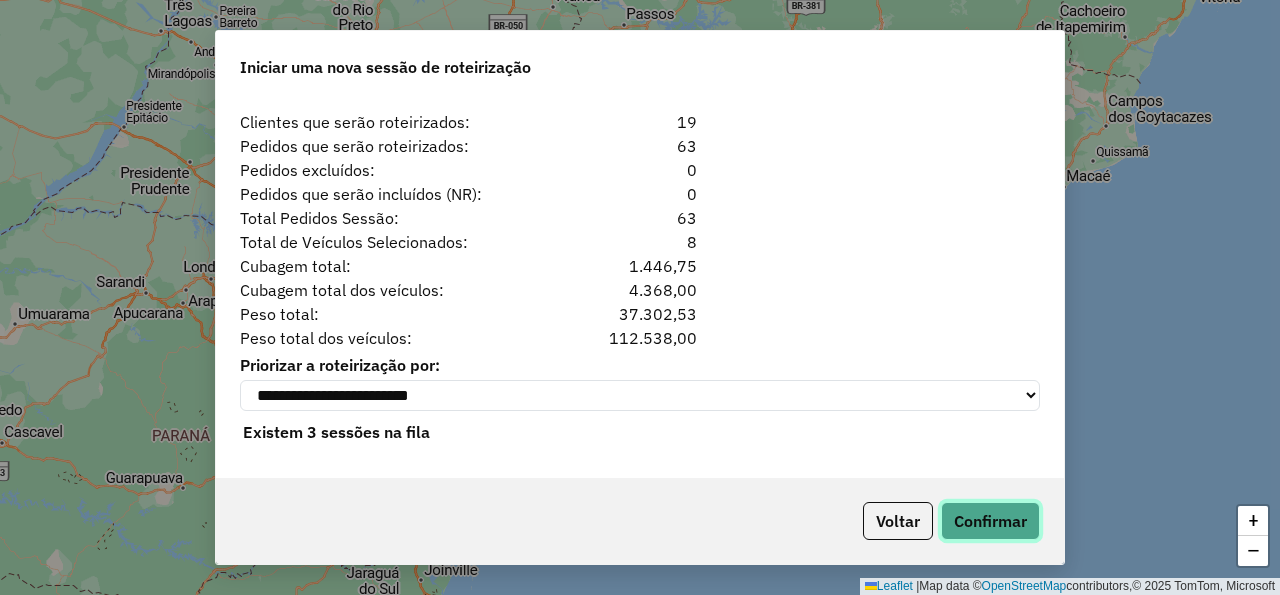 click on "Confirmar" 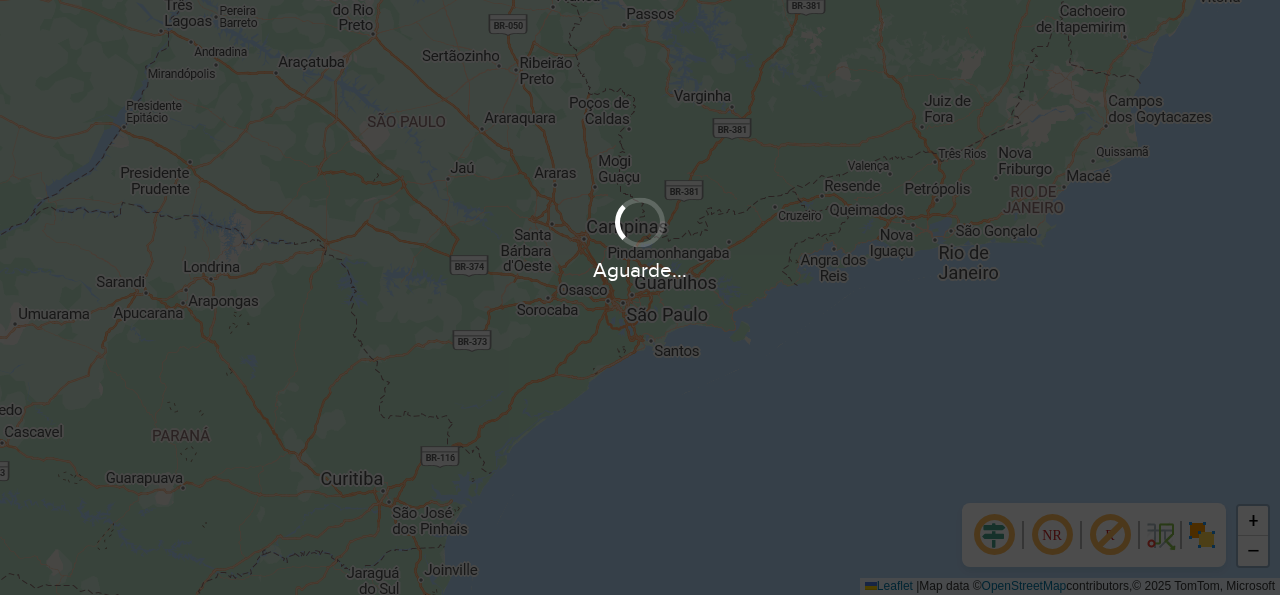 scroll, scrollTop: 0, scrollLeft: 0, axis: both 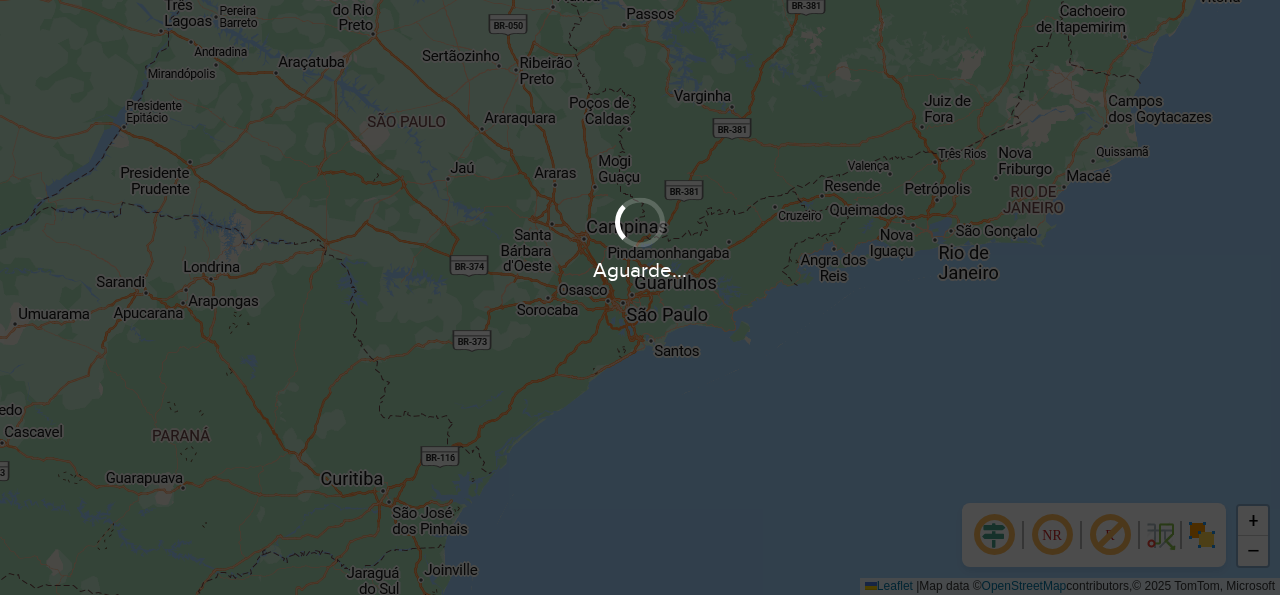click on "Aguarde...  Pop-up bloqueado!  Seu navegador bloqueou automáticamente a abertura de uma nova janela.   Acesse as configurações e adicione o endereço do sistema a lista de permissão.   Fechar  NR R + −  Leaflet   |  Map data ©  OpenStreetMap  contributors,© 2025 TomTom, Microsoft Erro de conexão  Você parece estar offline!
Verifique sua internet e atualize a página.  Tradução automática  Seu navegador ativou a tradução automática e pode causar inconsistências no sistema.  Por gentileza, utilize a opção "Nunca traduzir este site".  Em caso de dúvidas, entre em contato com o suporte." at bounding box center (640, 297) 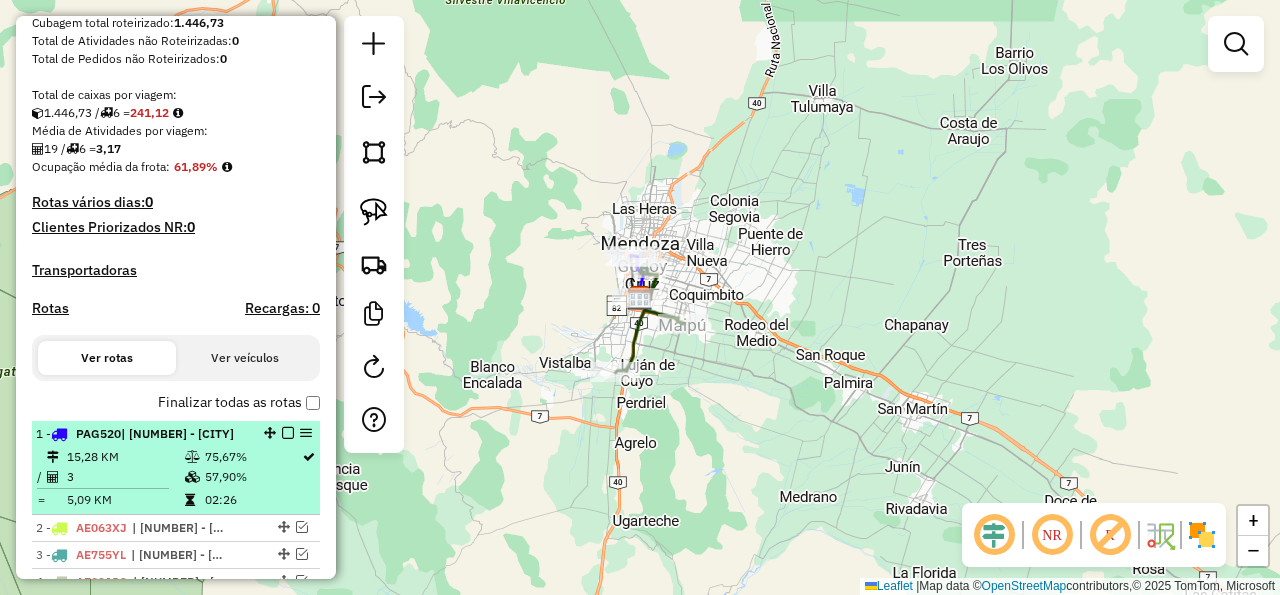 scroll, scrollTop: 640, scrollLeft: 0, axis: vertical 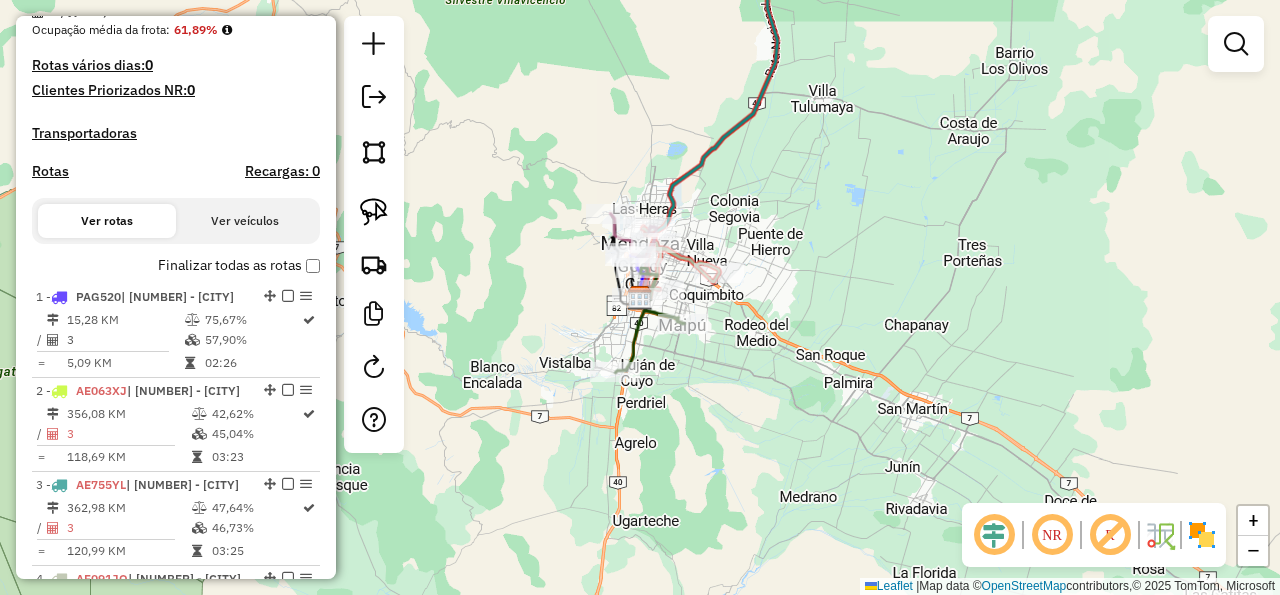 click on "Rotas" at bounding box center (50, 171) 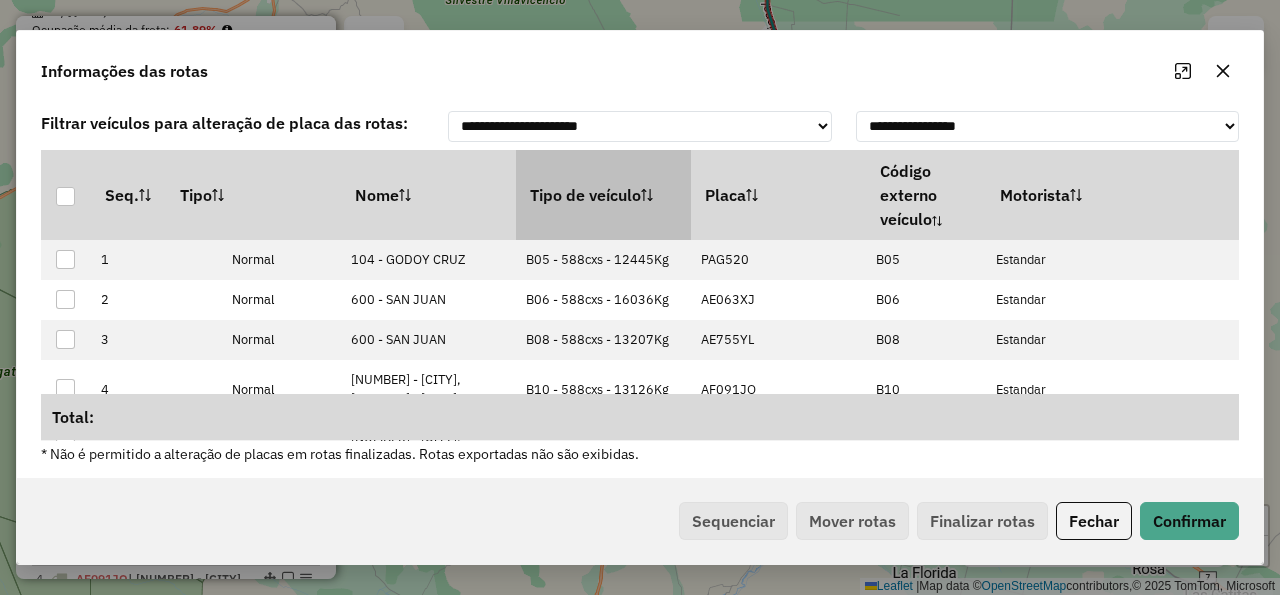 click on "Tipo de veículo" at bounding box center (603, 195) 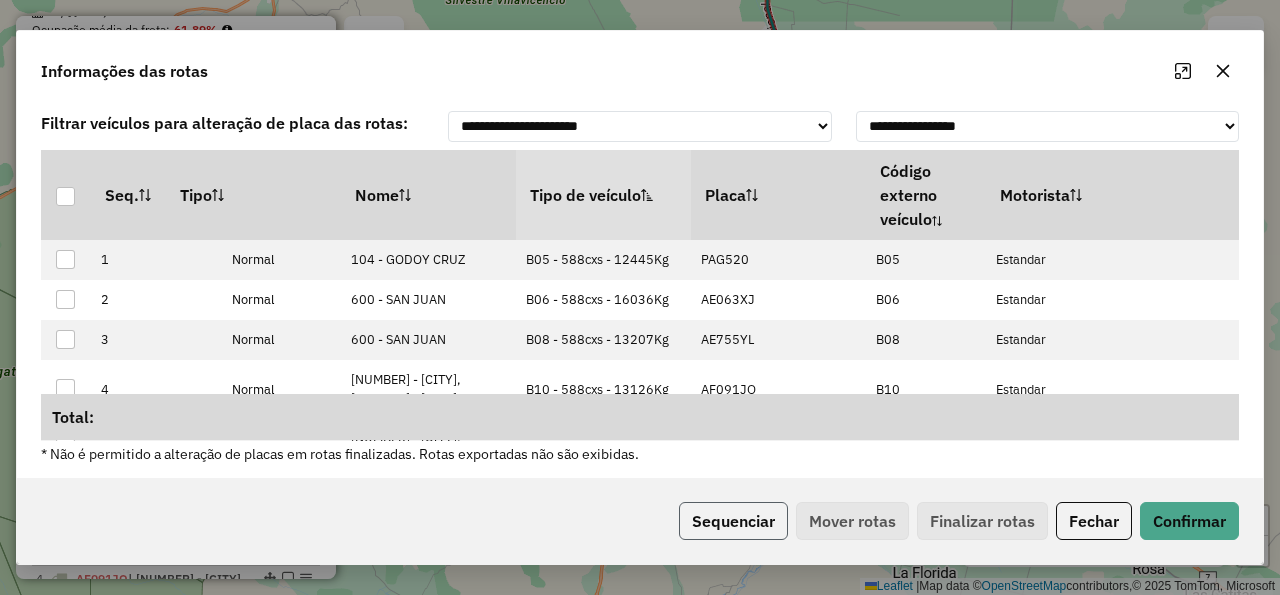 click on "Sequenciar" 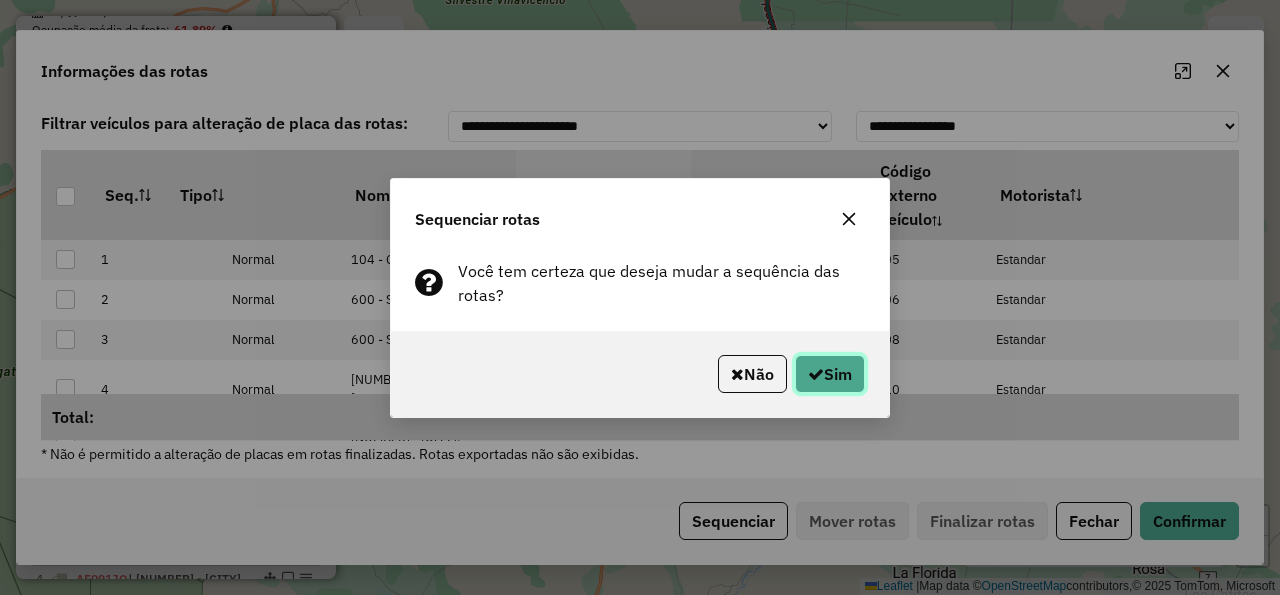 click on "Sim" 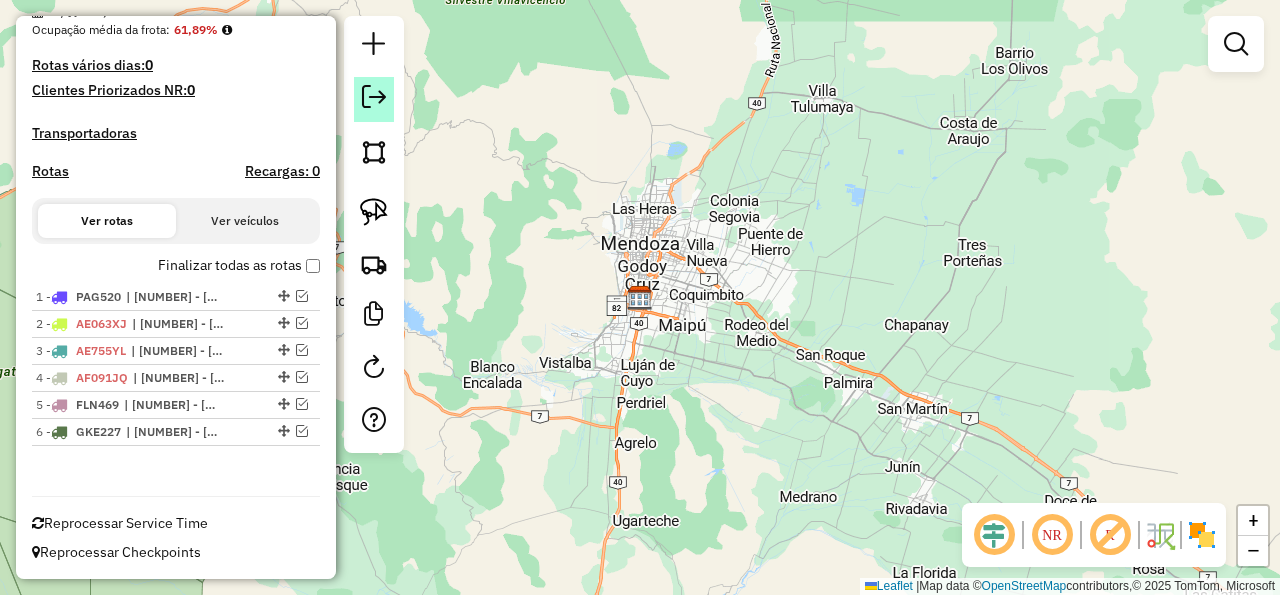 click 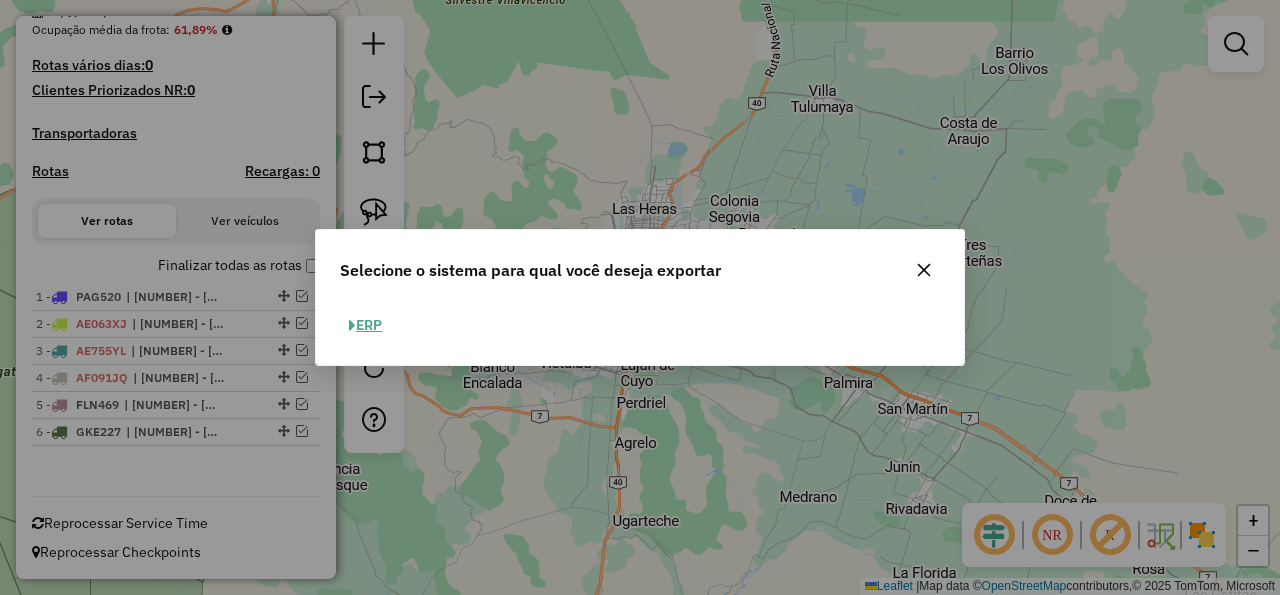 click on "ERP" 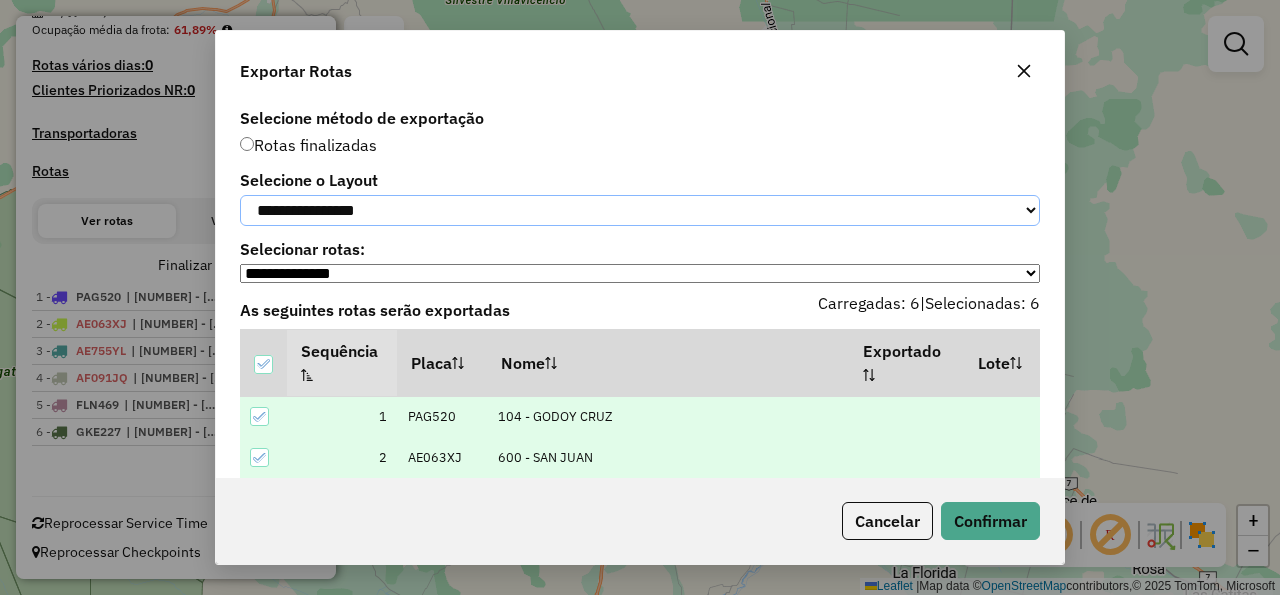 click on "**********" 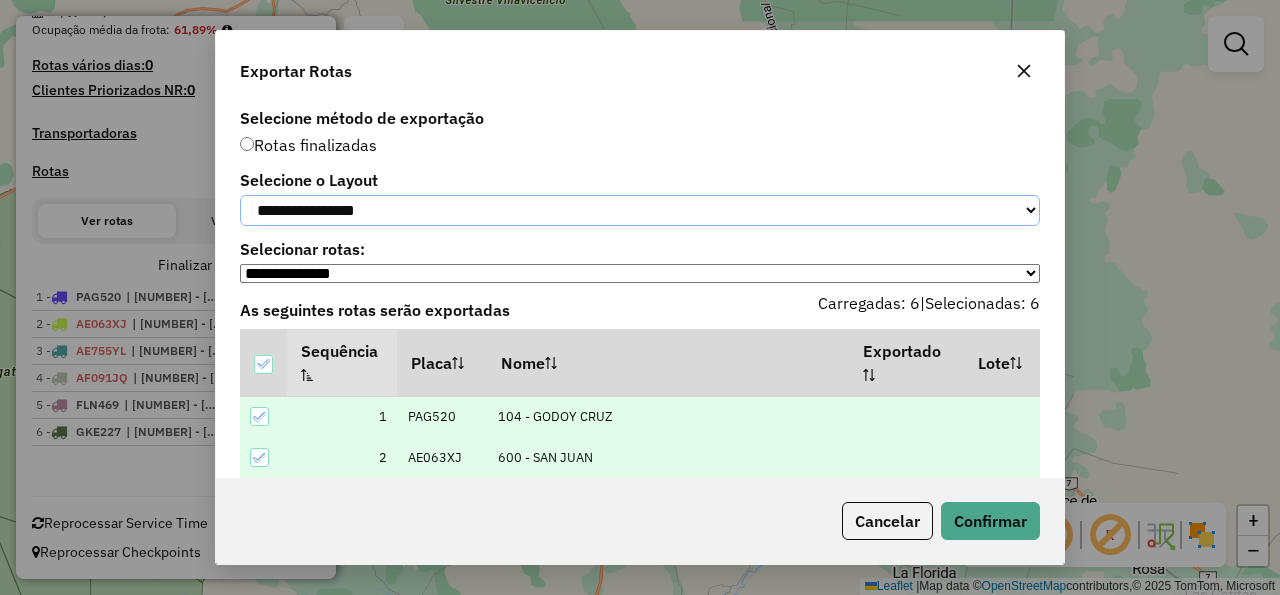 select on "*********" 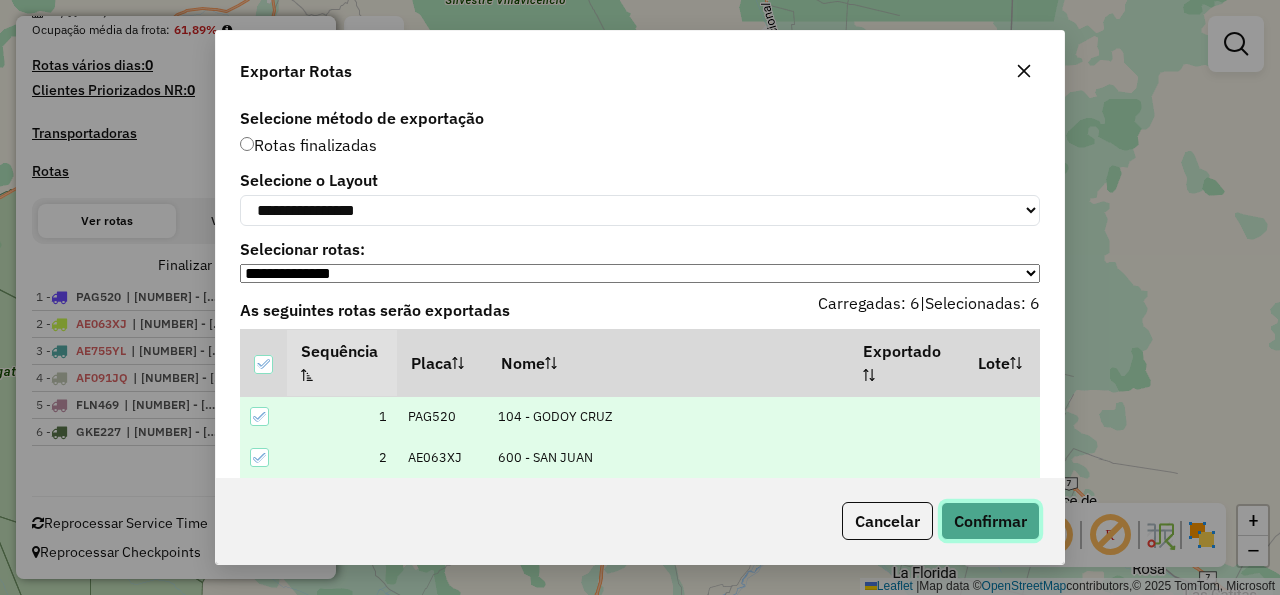 click on "Confirmar" 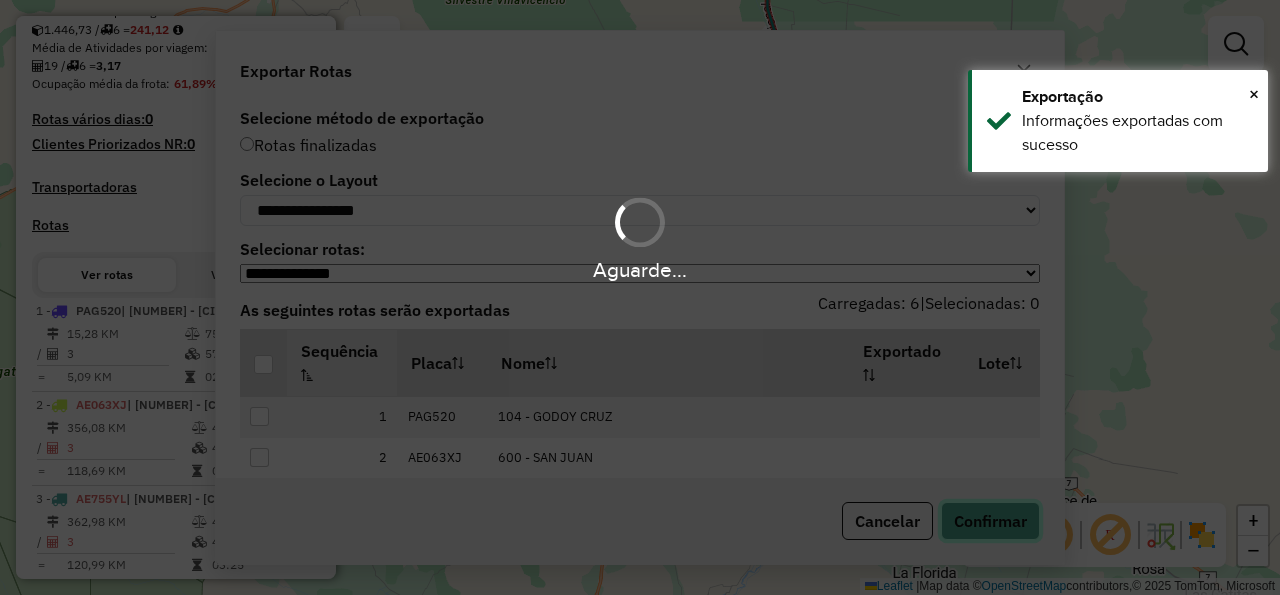 scroll, scrollTop: 506, scrollLeft: 0, axis: vertical 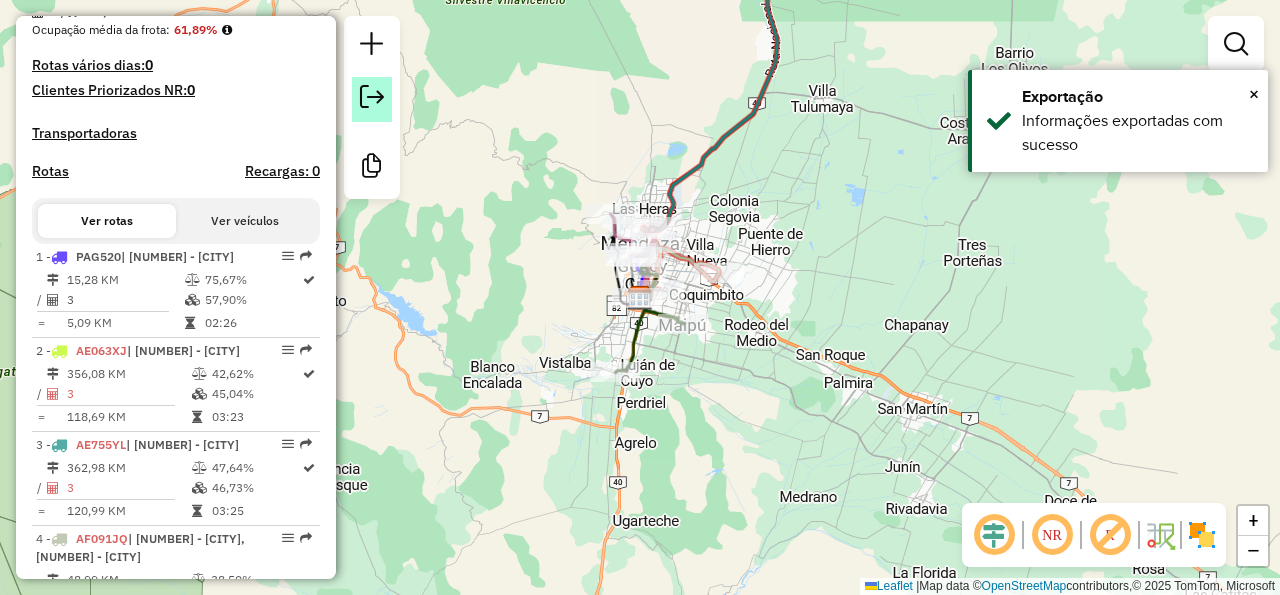 click 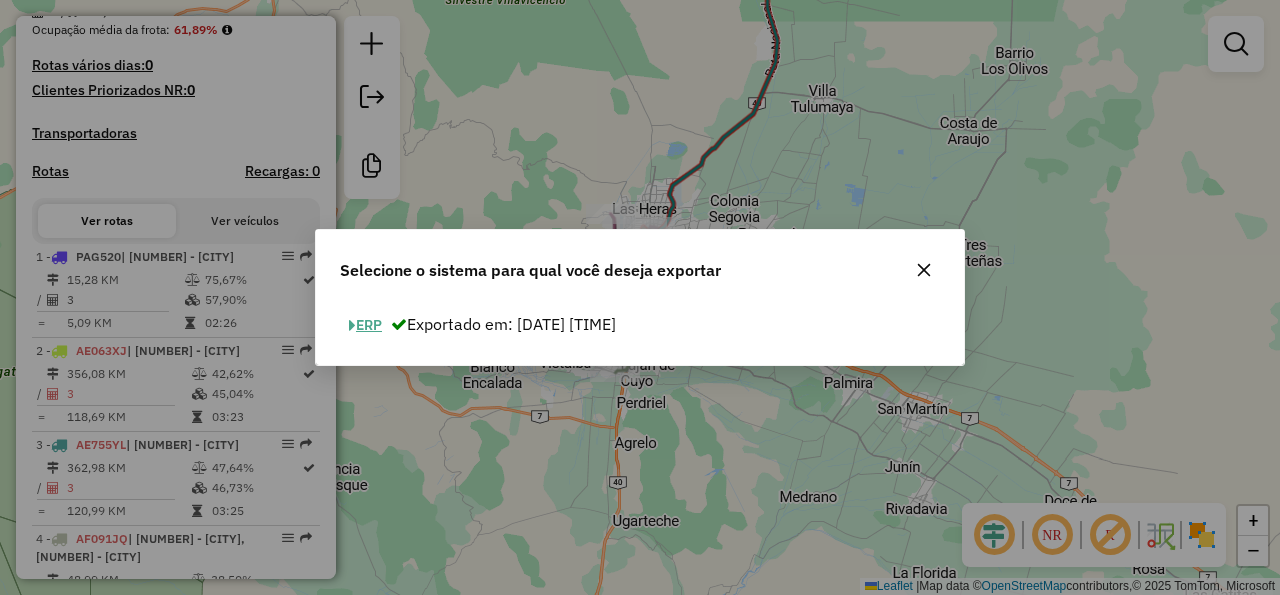 click on "ERP" 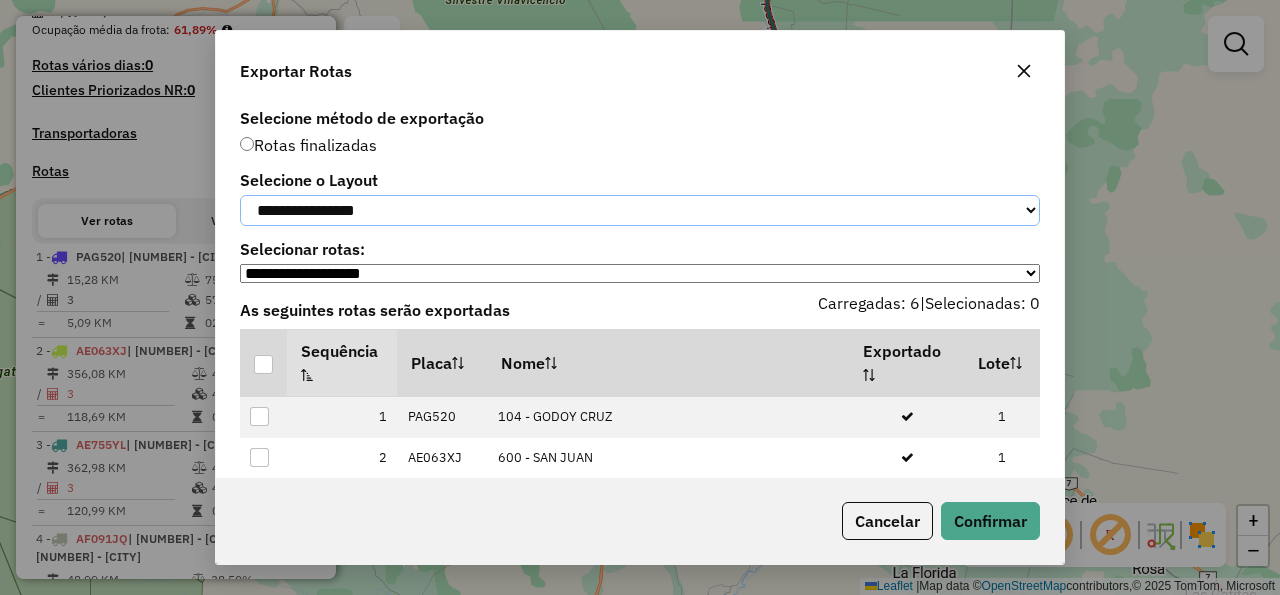 click on "**********" 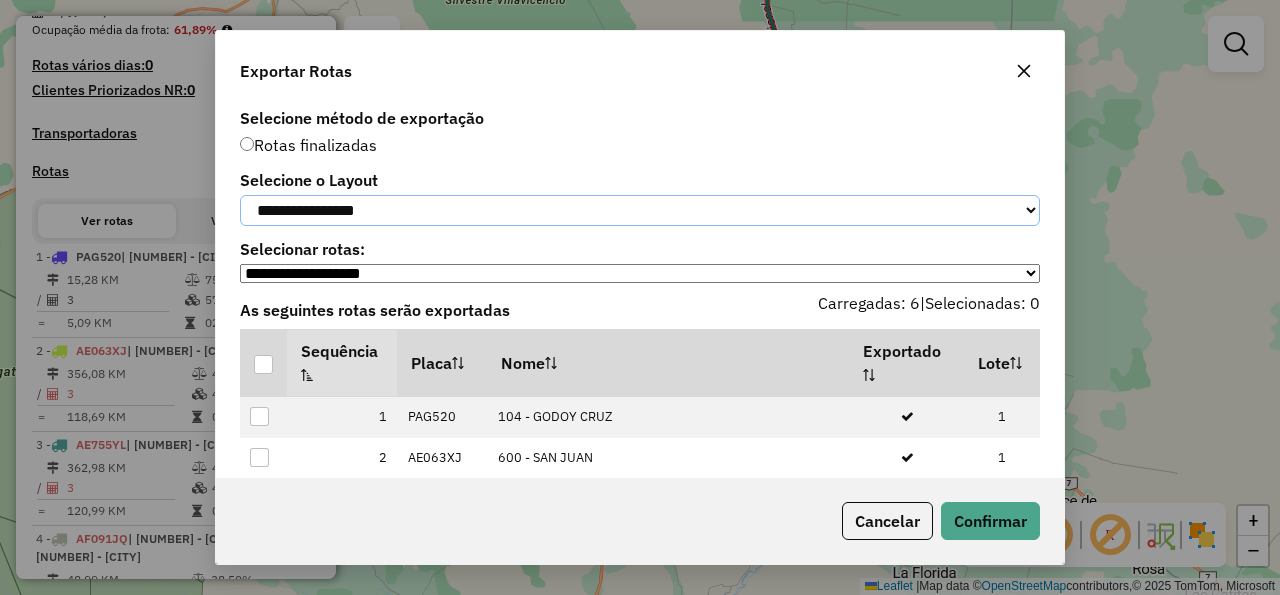 select on "*********" 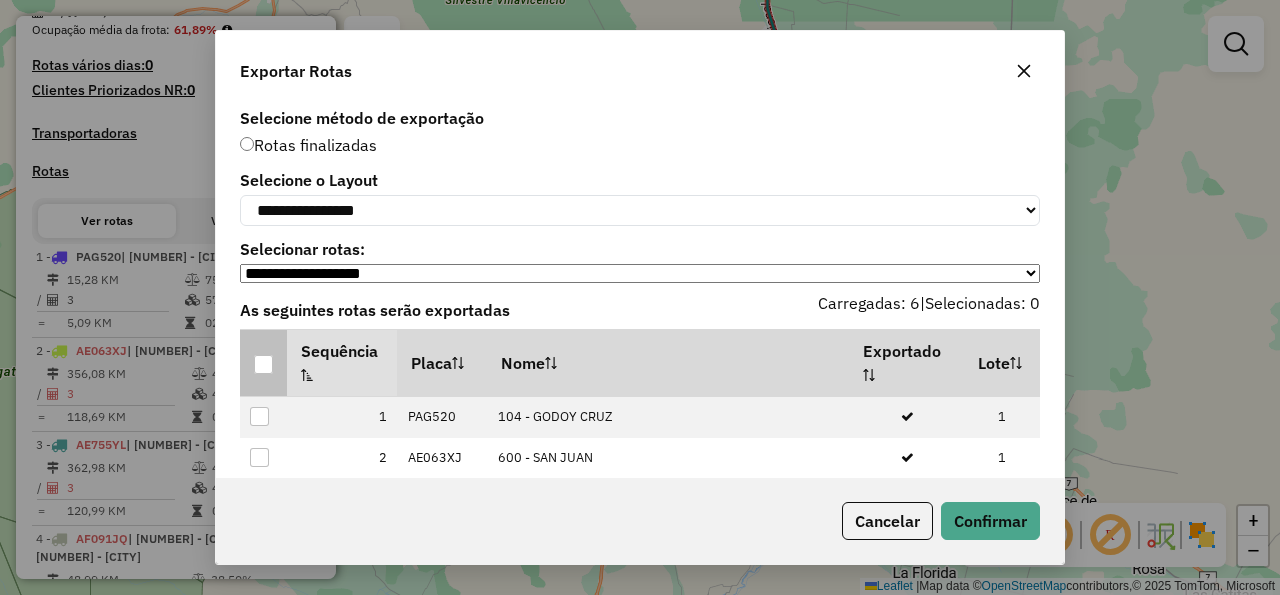 click at bounding box center (263, 364) 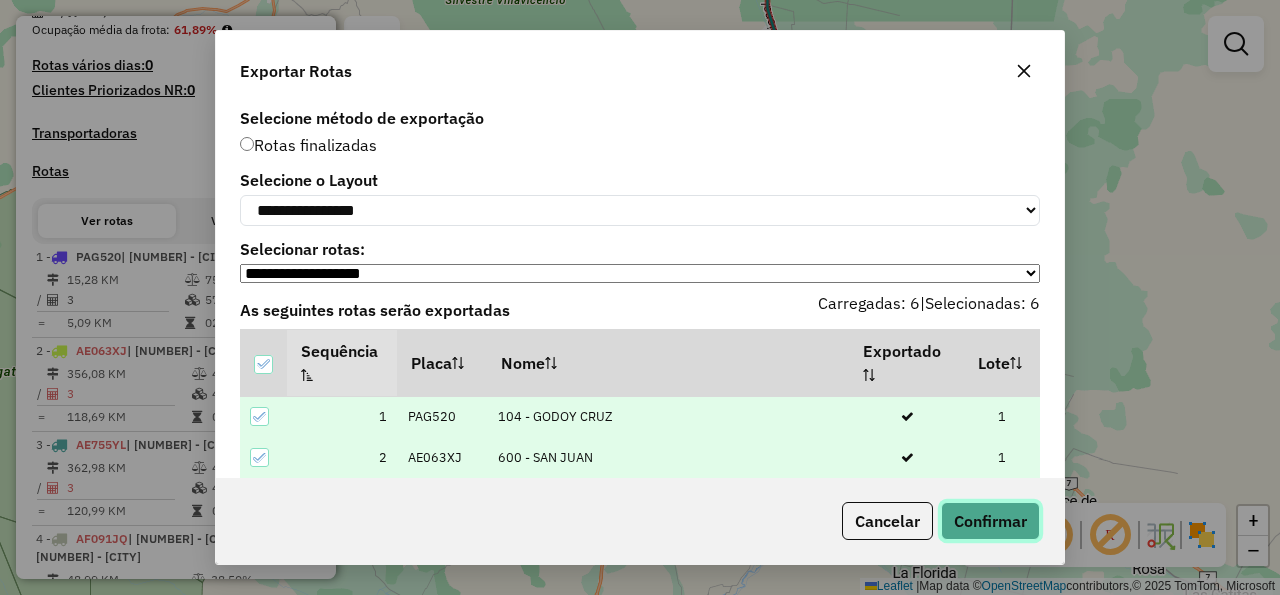 click on "Confirmar" 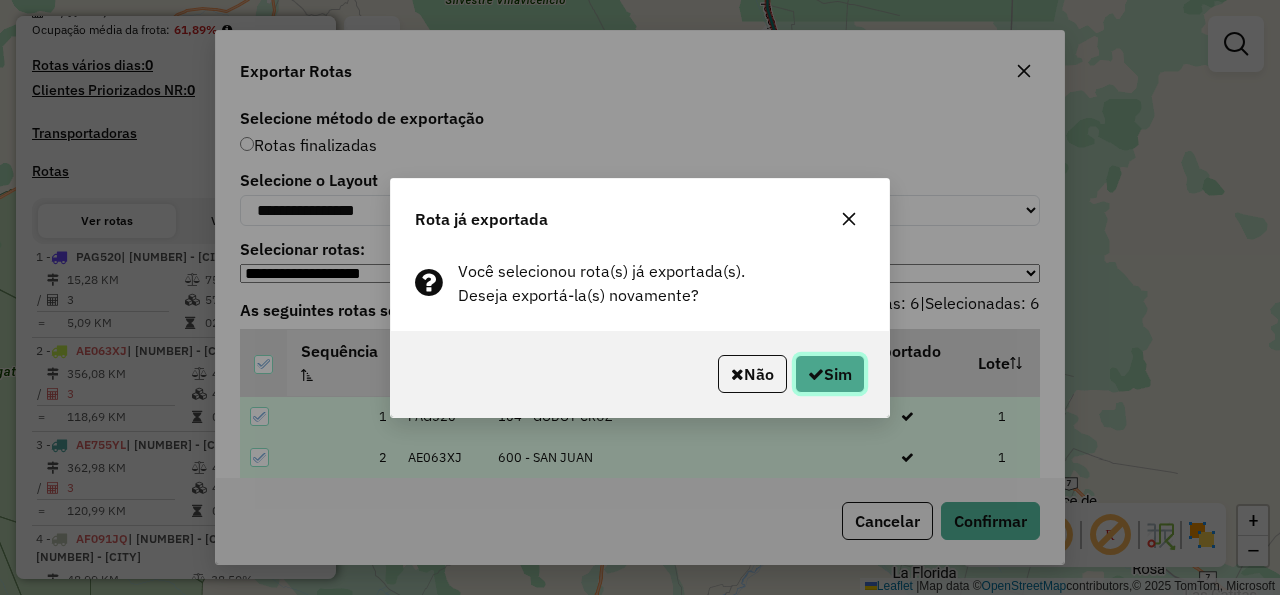 click on "Sim" 